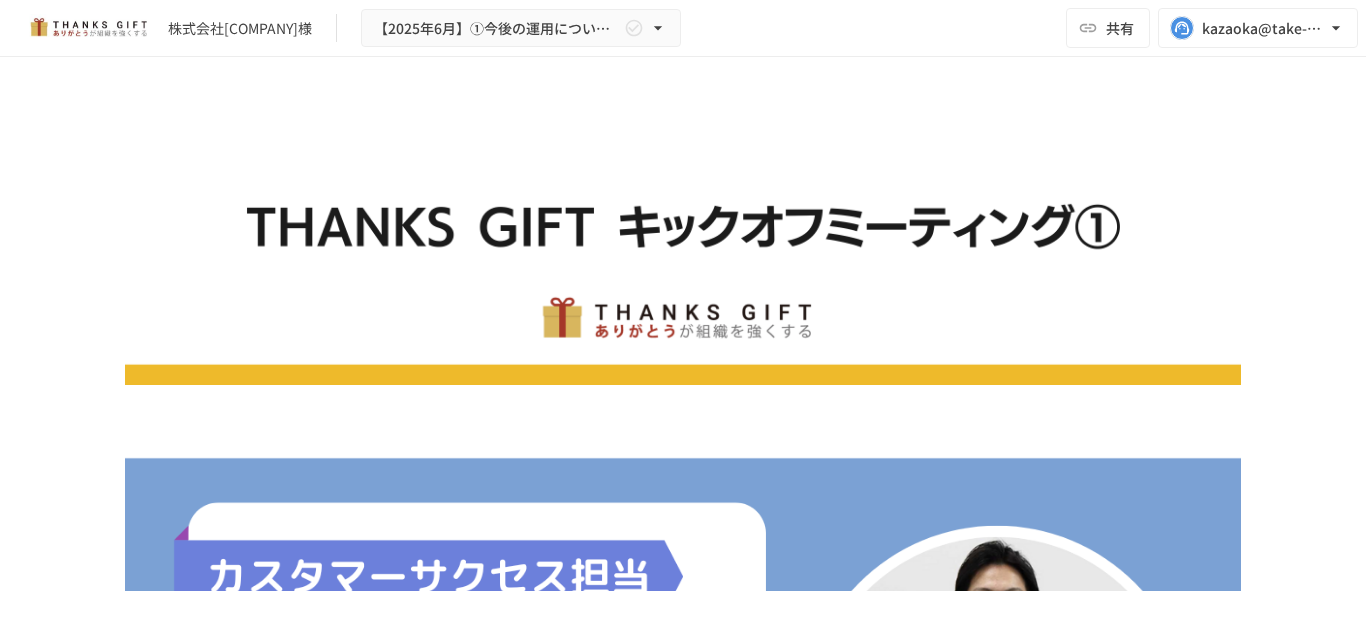 scroll, scrollTop: 0, scrollLeft: 0, axis: both 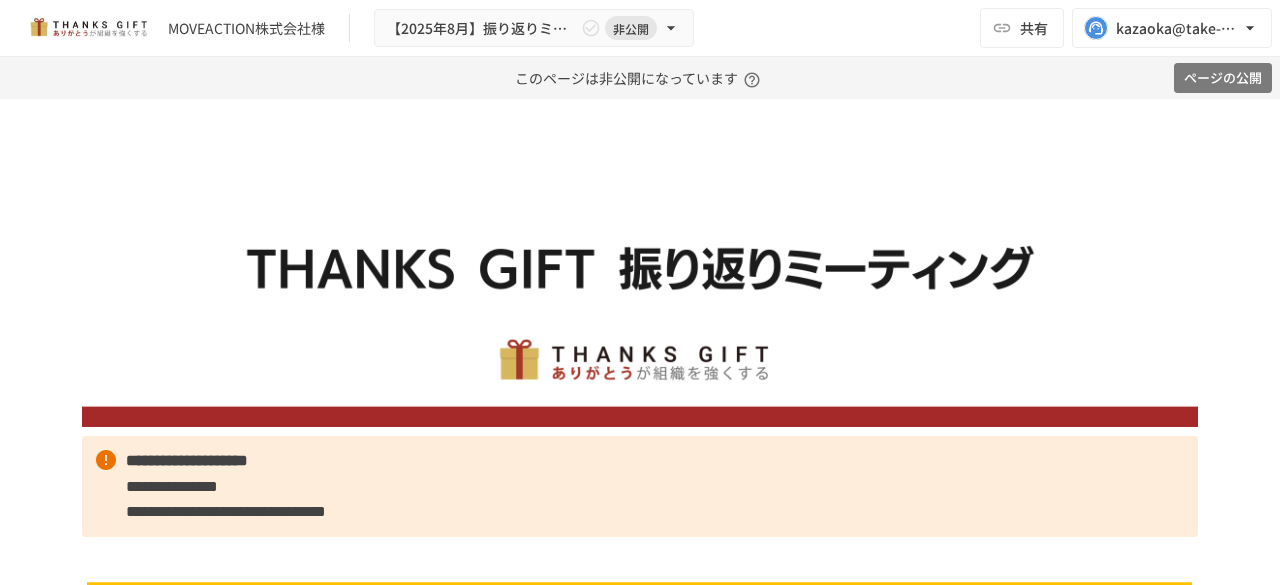 click on "ページの公開" at bounding box center (1223, 78) 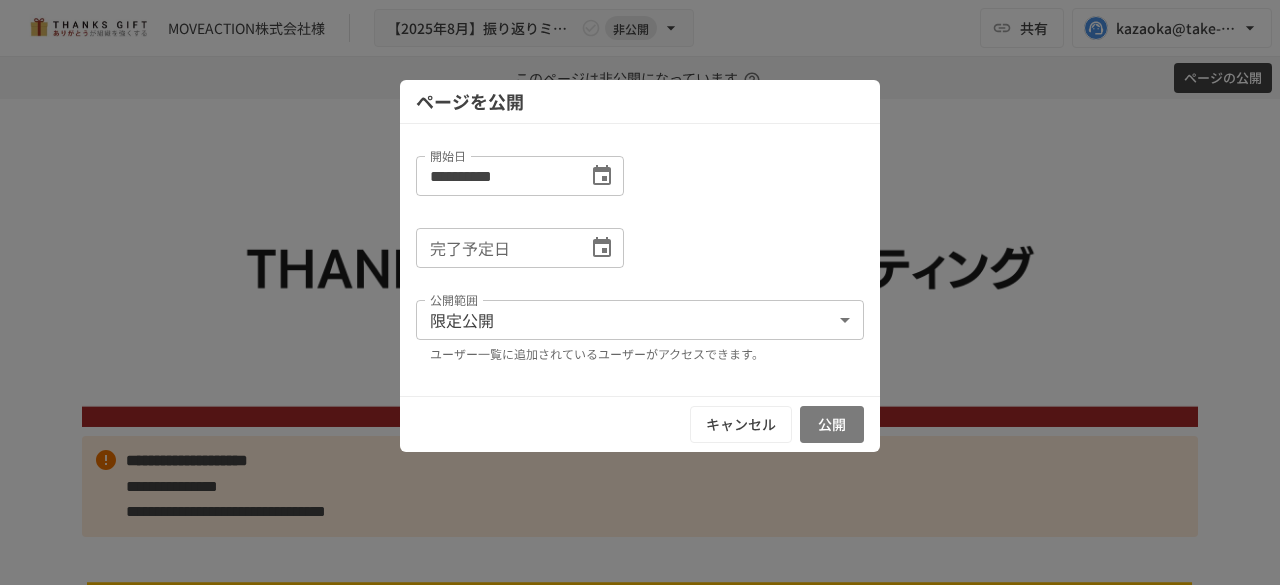 click on "公開" at bounding box center (832, 424) 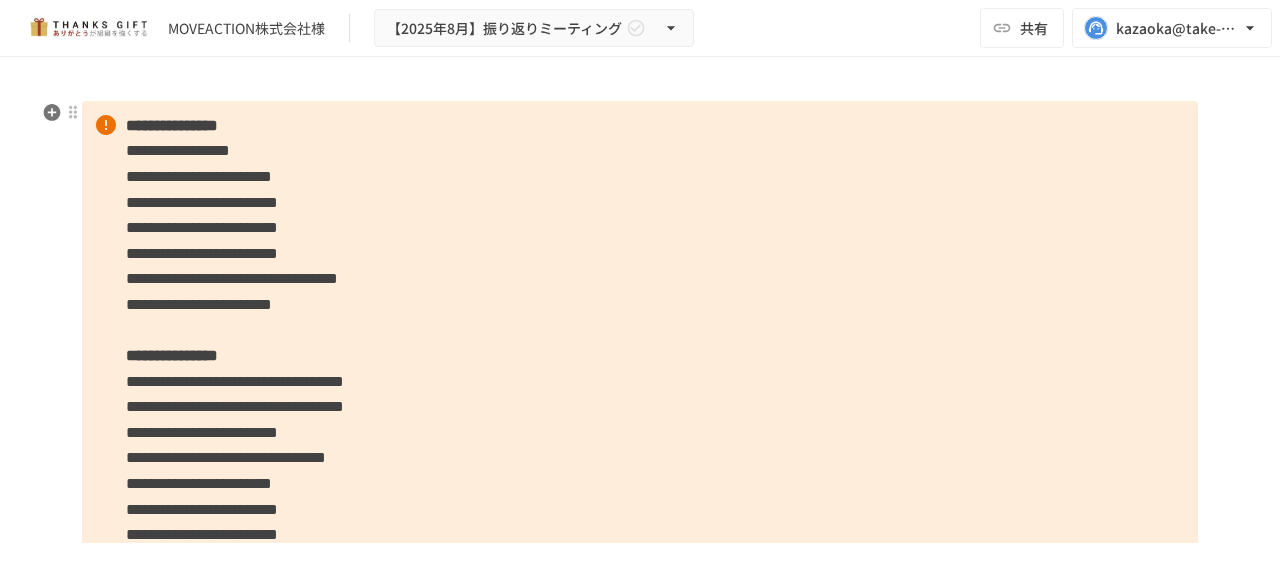 scroll, scrollTop: 4698, scrollLeft: 0, axis: vertical 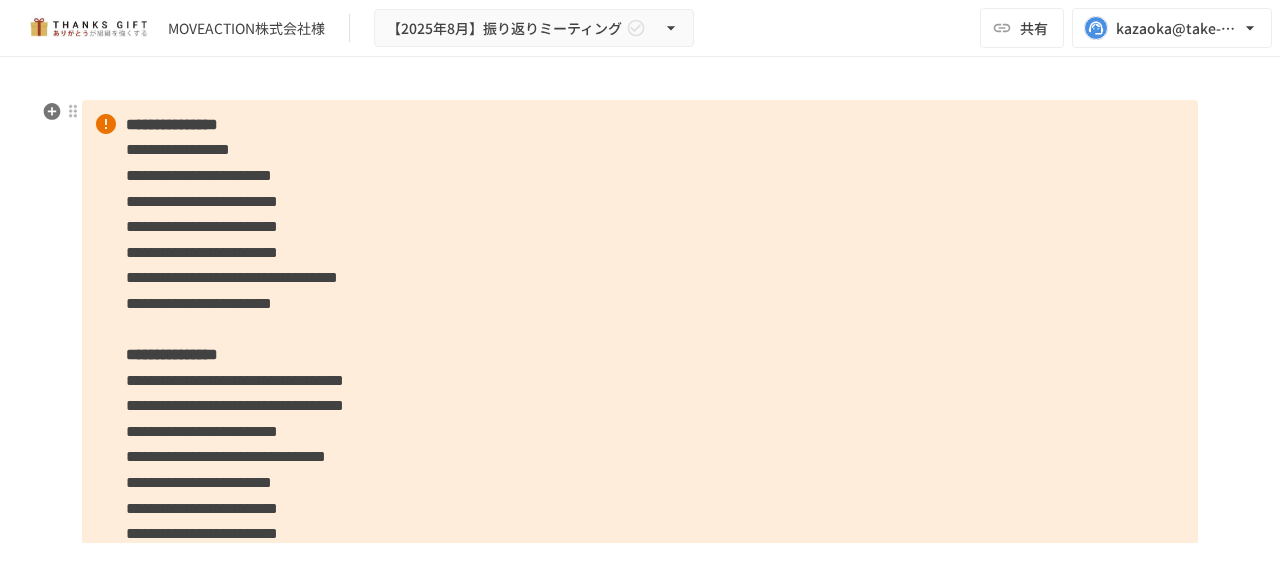 click on "**********" at bounding box center [640, 380] 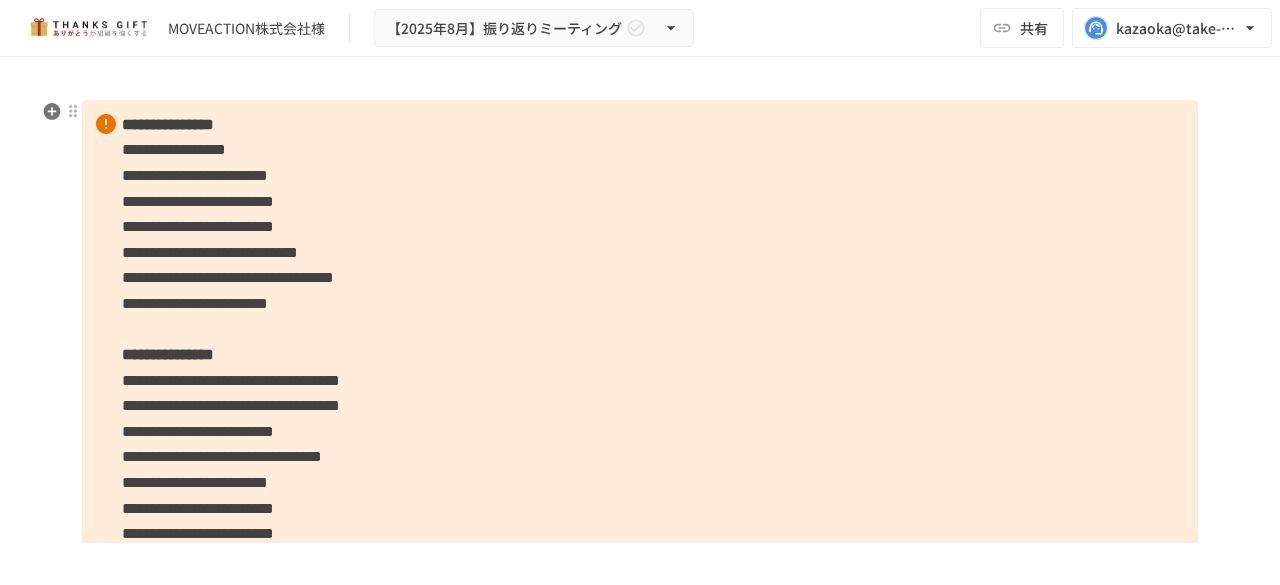 click on "**********" at bounding box center (640, 380) 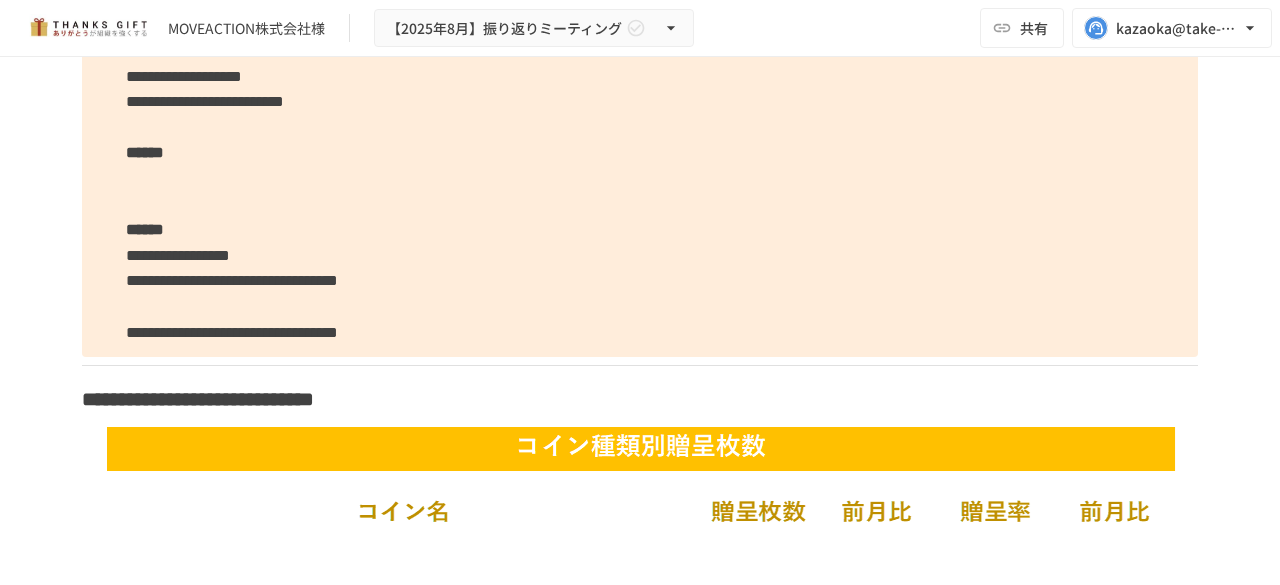 scroll, scrollTop: 8100, scrollLeft: 0, axis: vertical 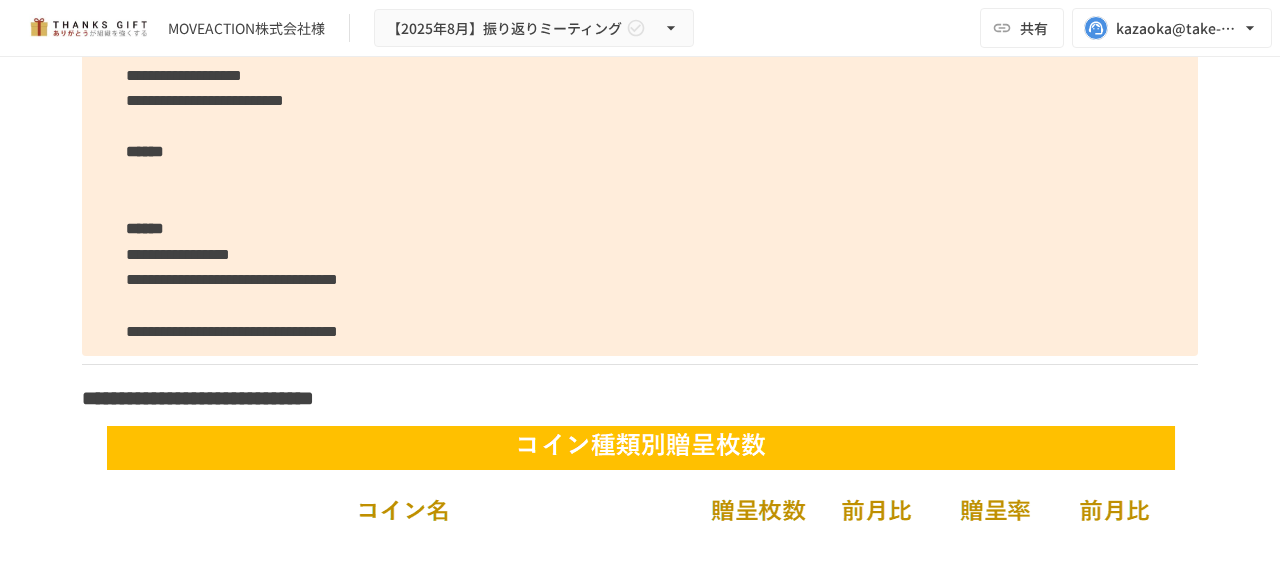 click on "**********" at bounding box center (640, -130) 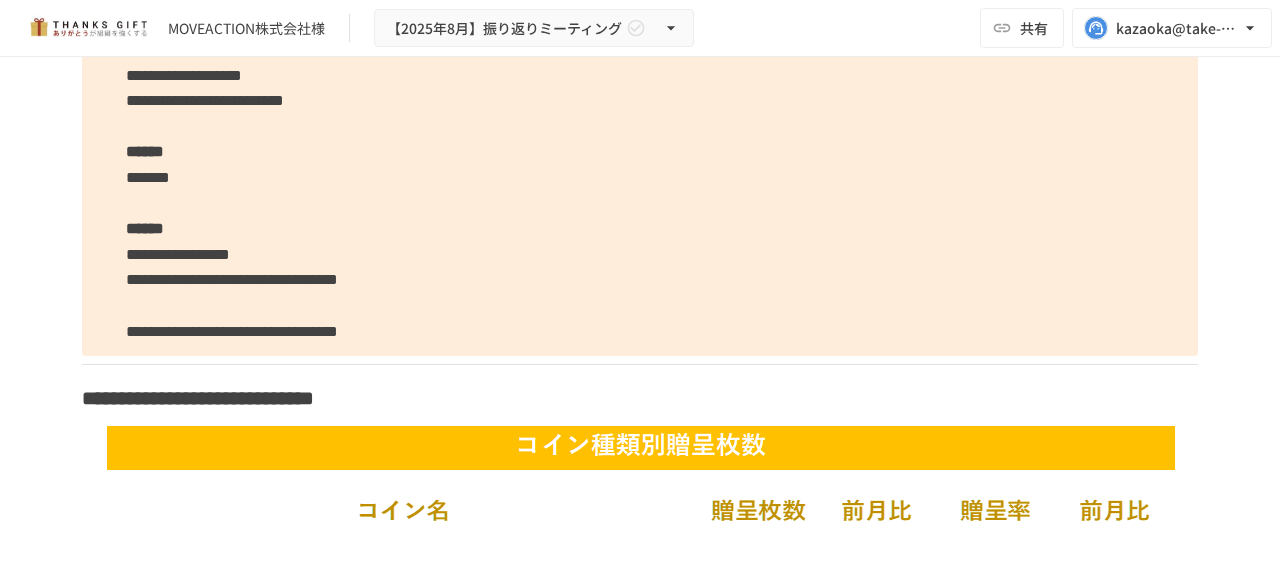 click on "**********" at bounding box center [640, -130] 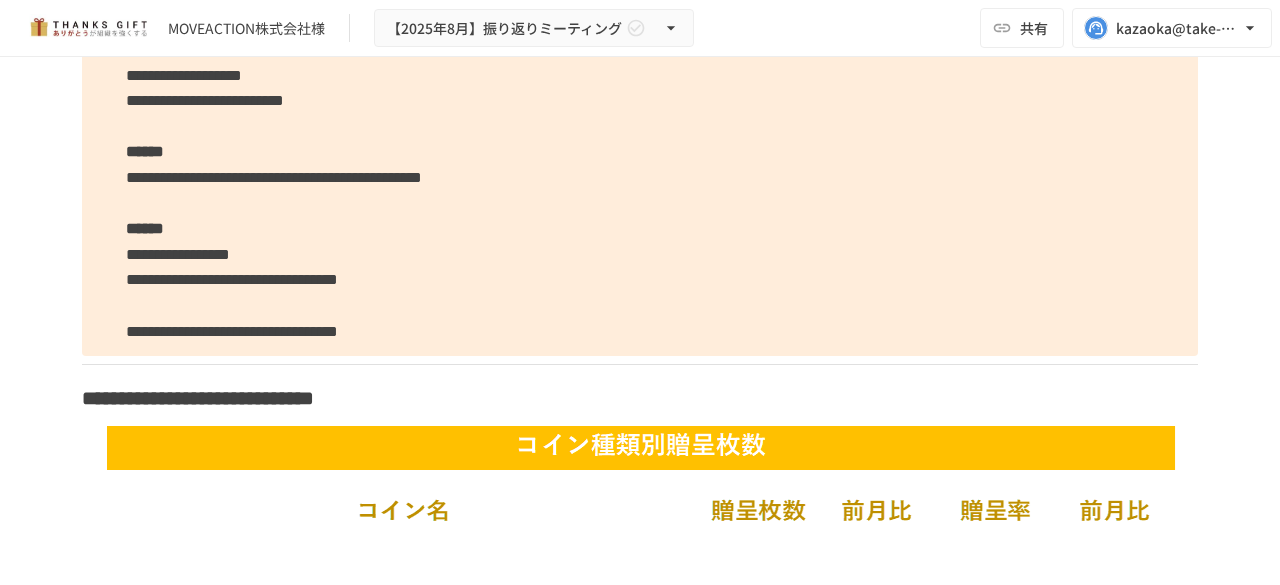 click on "**********" at bounding box center (640, -130) 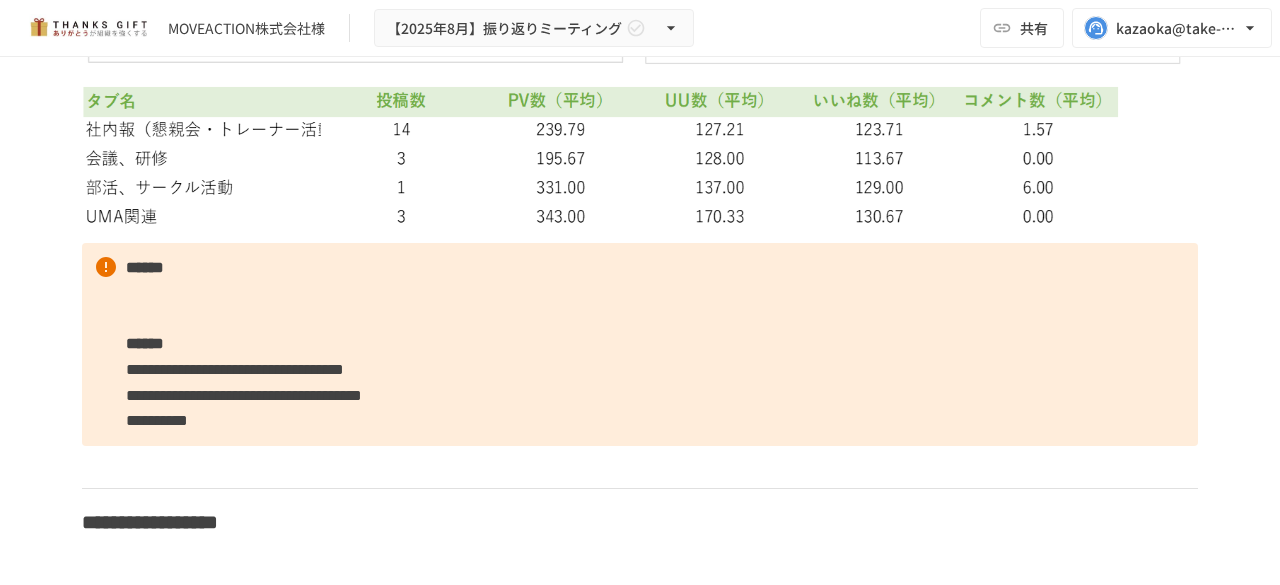 scroll, scrollTop: 10211, scrollLeft: 0, axis: vertical 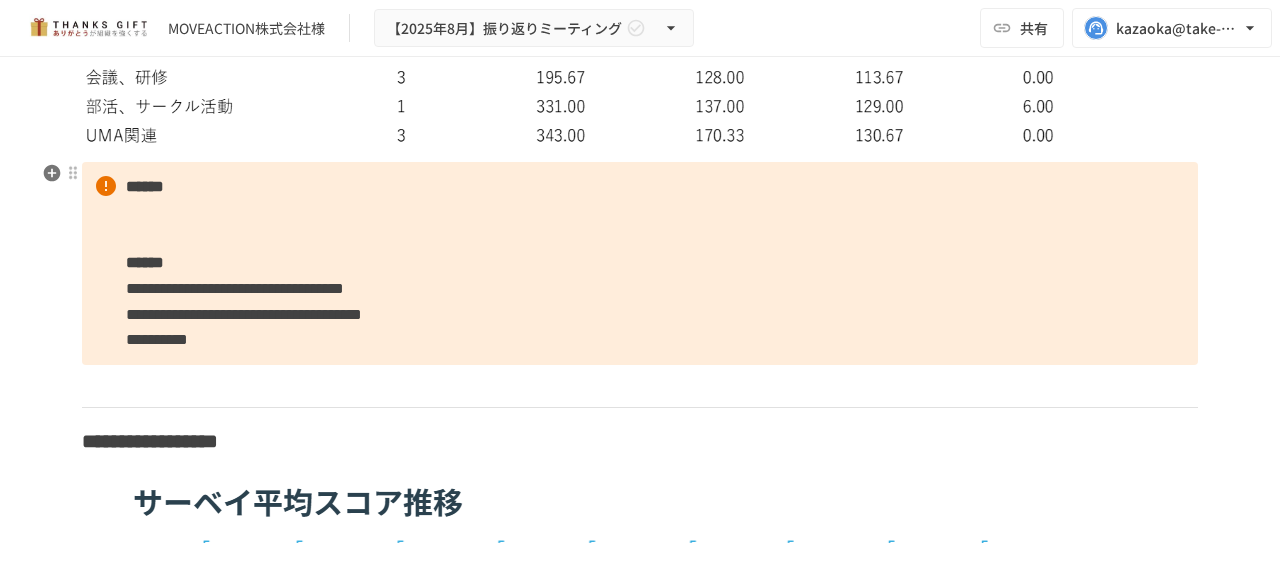 click on "**********" at bounding box center [640, 263] 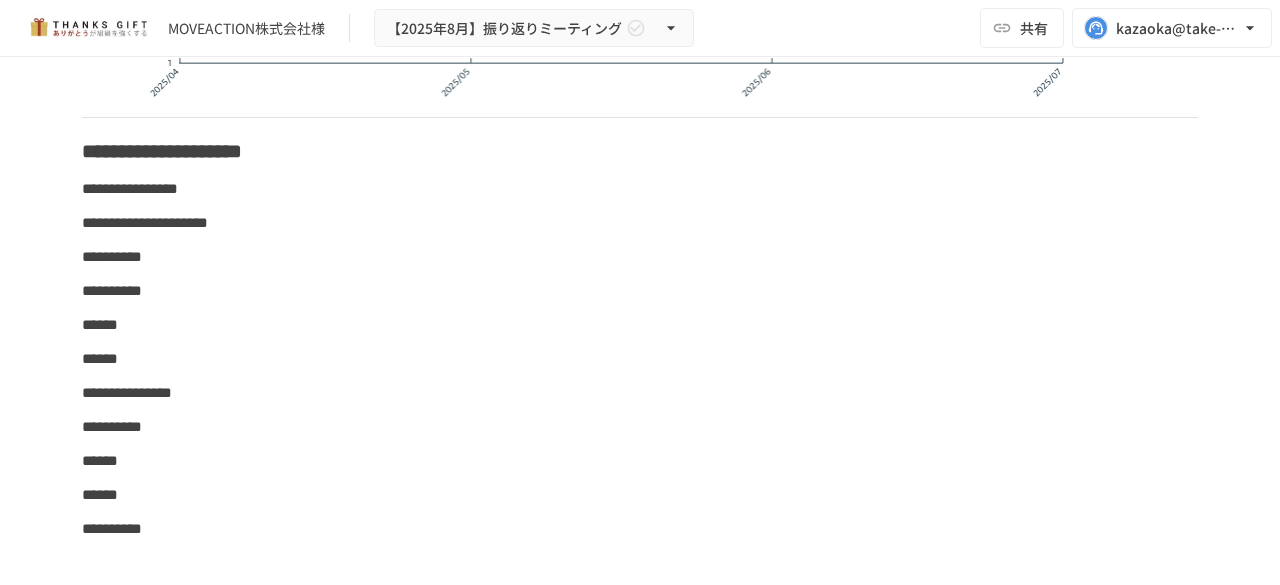 scroll, scrollTop: 15322, scrollLeft: 0, axis: vertical 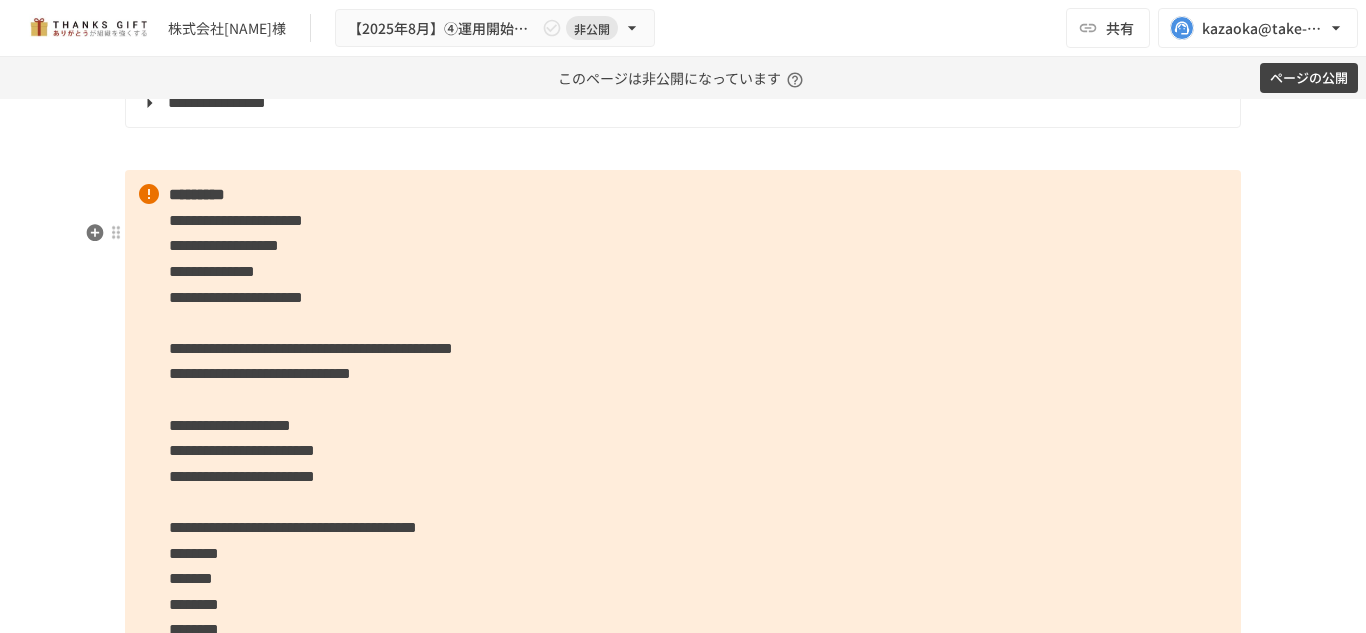 click on "**********" at bounding box center [236, 220] 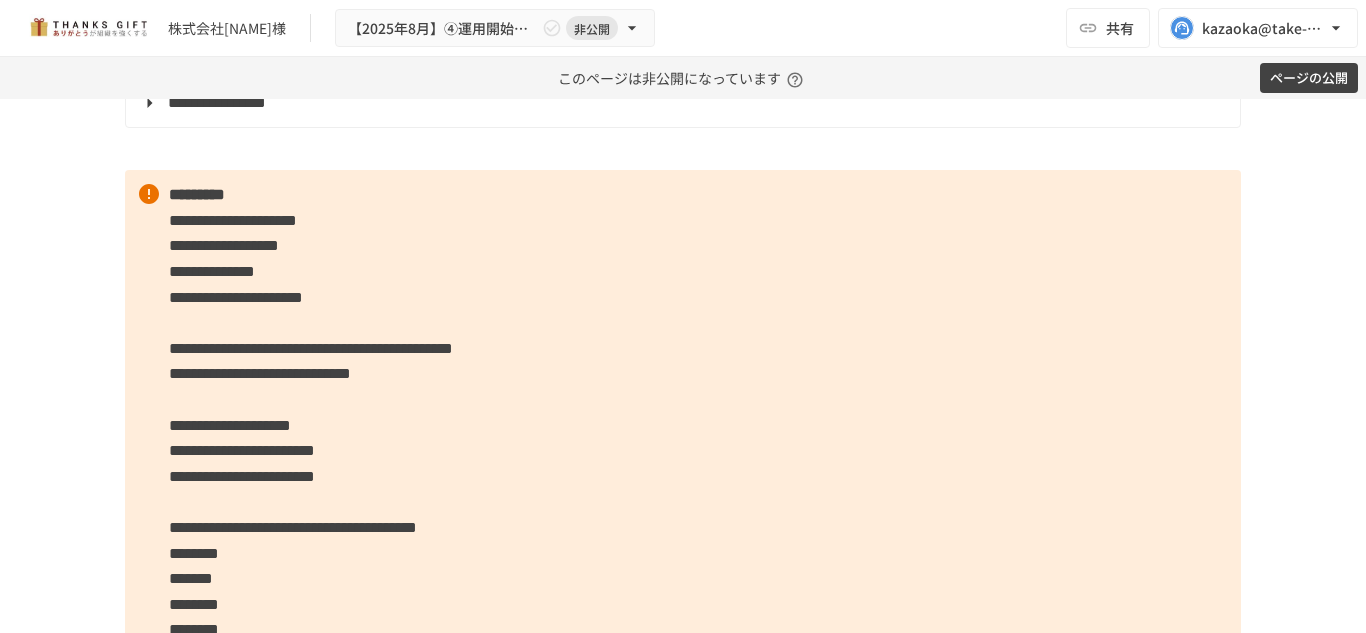 type 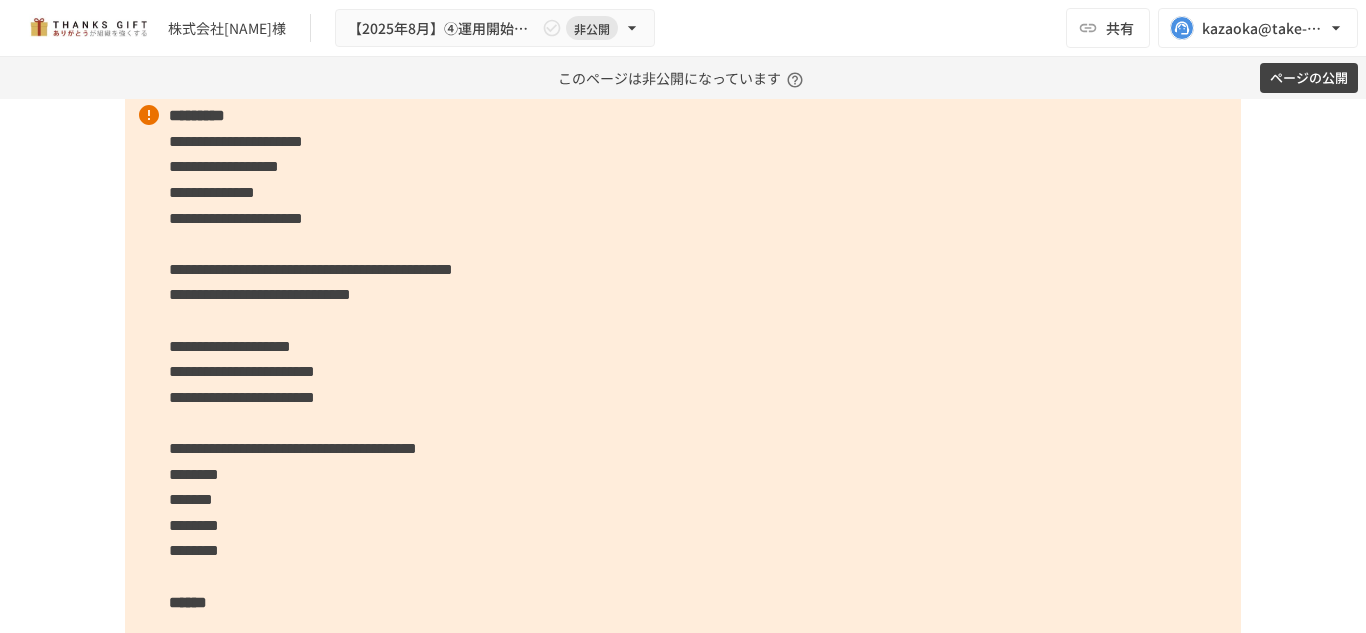scroll, scrollTop: 3685, scrollLeft: 0, axis: vertical 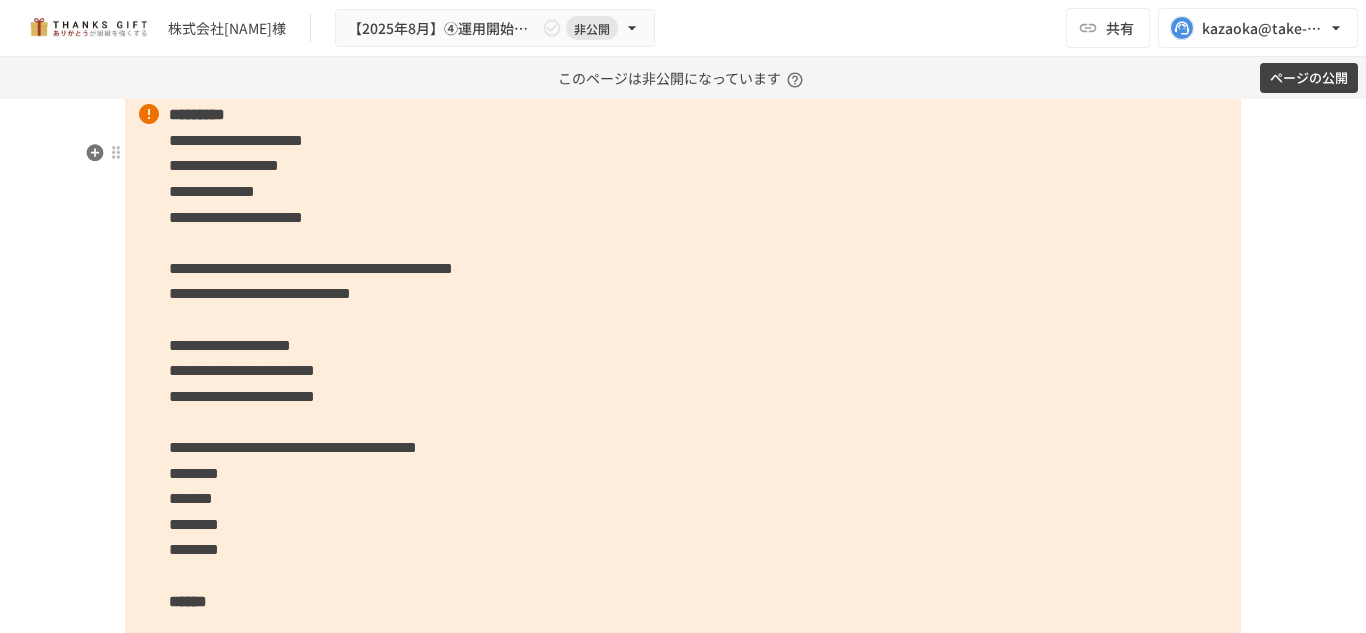 click on "**********" at bounding box center (311, 268) 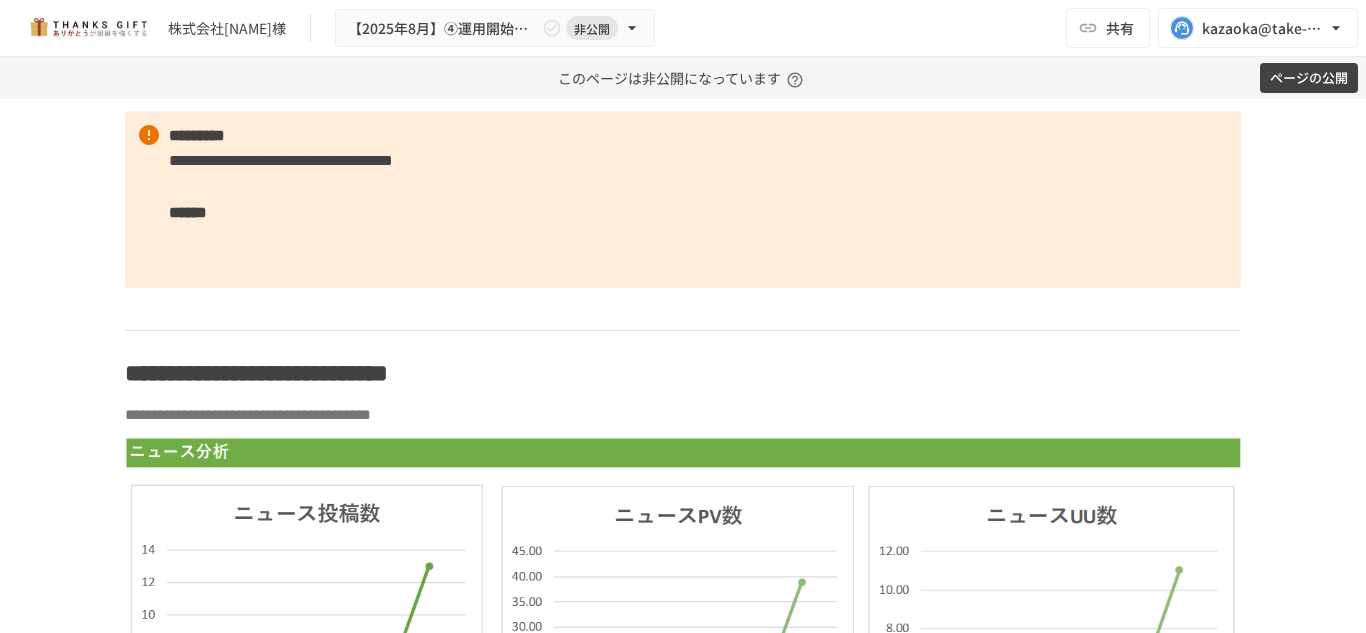 scroll, scrollTop: 4724, scrollLeft: 0, axis: vertical 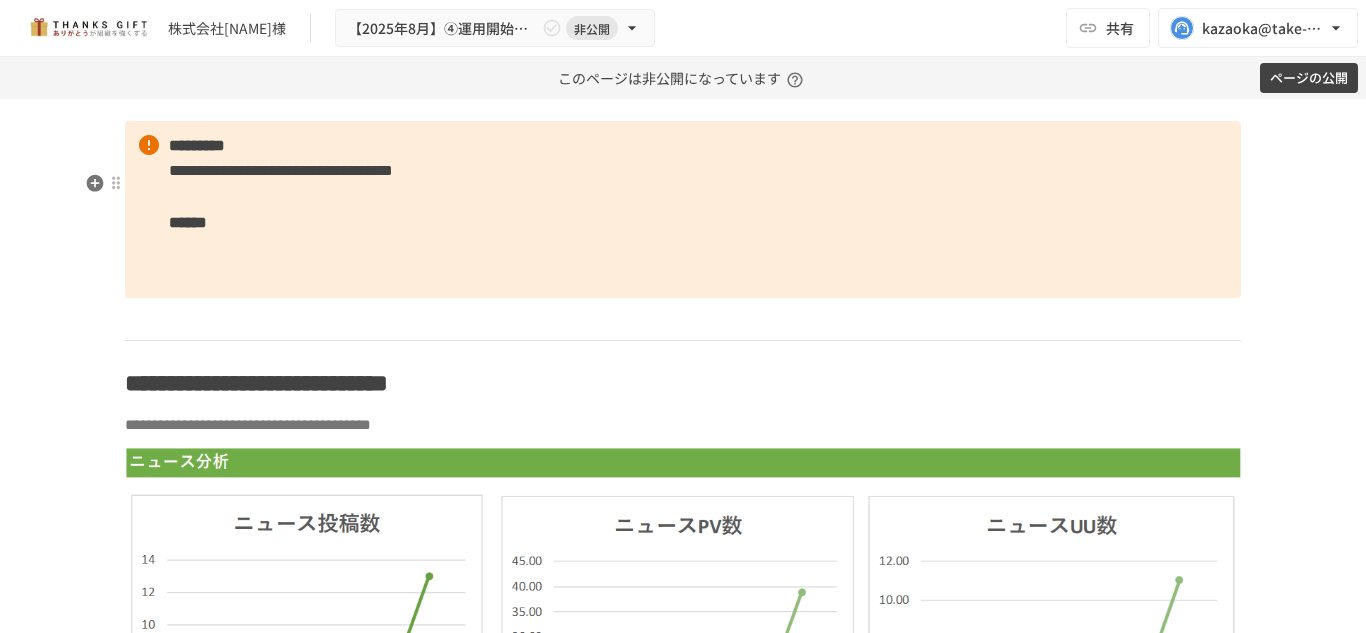 click on "**********" at bounding box center (281, 170) 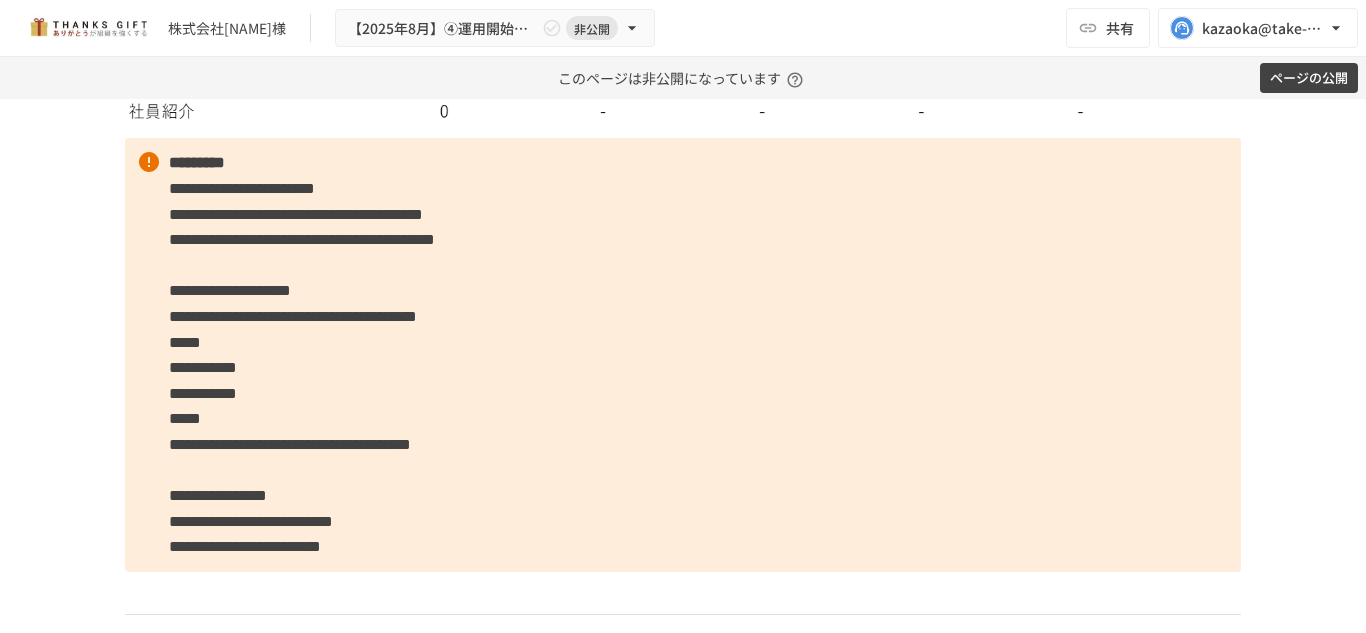 scroll, scrollTop: 6160, scrollLeft: 0, axis: vertical 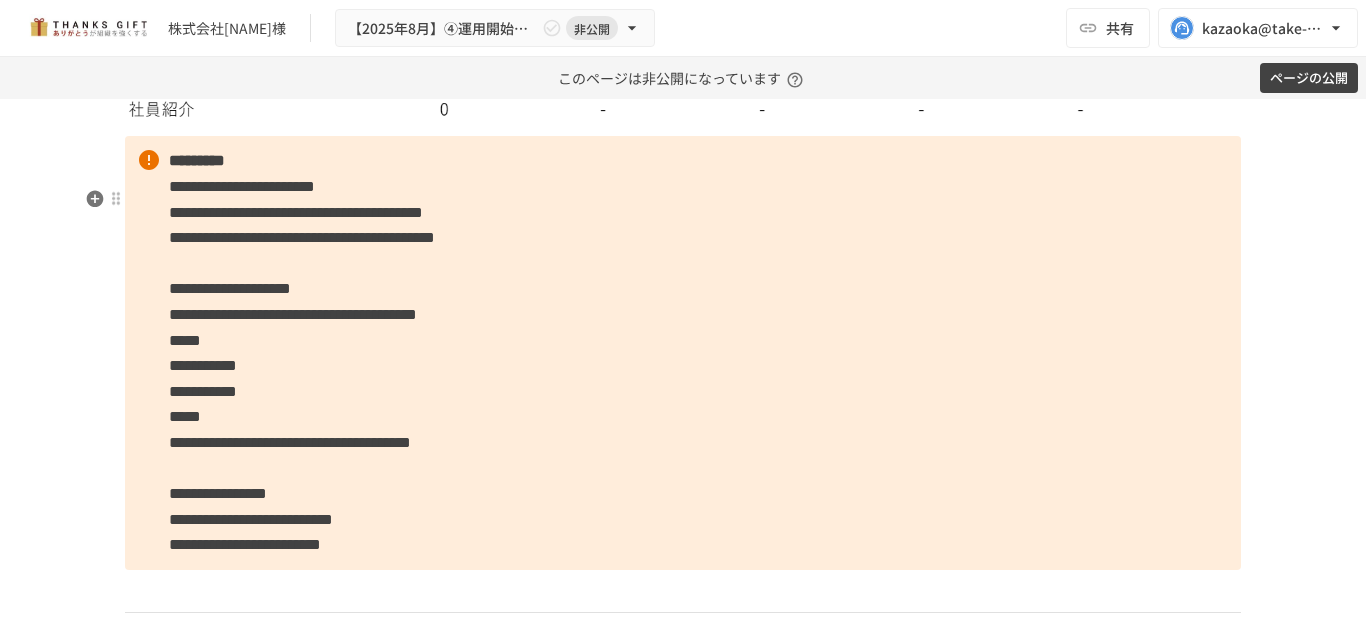 click on "**********" at bounding box center (242, 186) 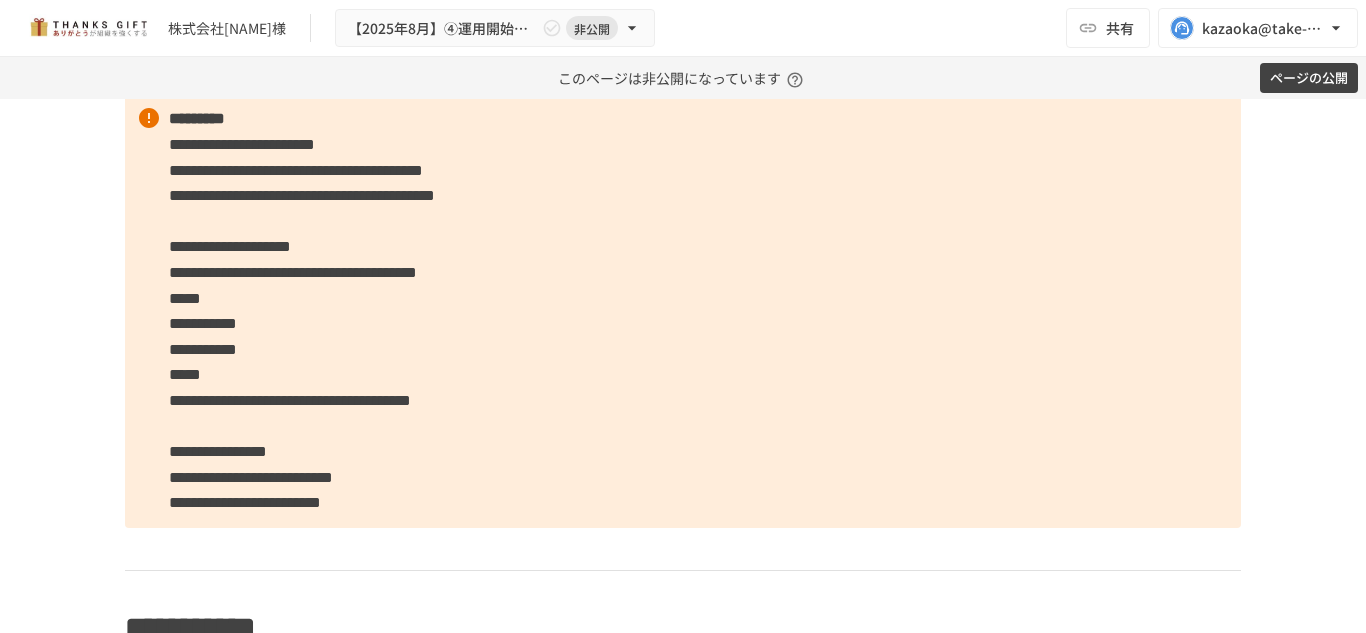 scroll, scrollTop: 6209, scrollLeft: 0, axis: vertical 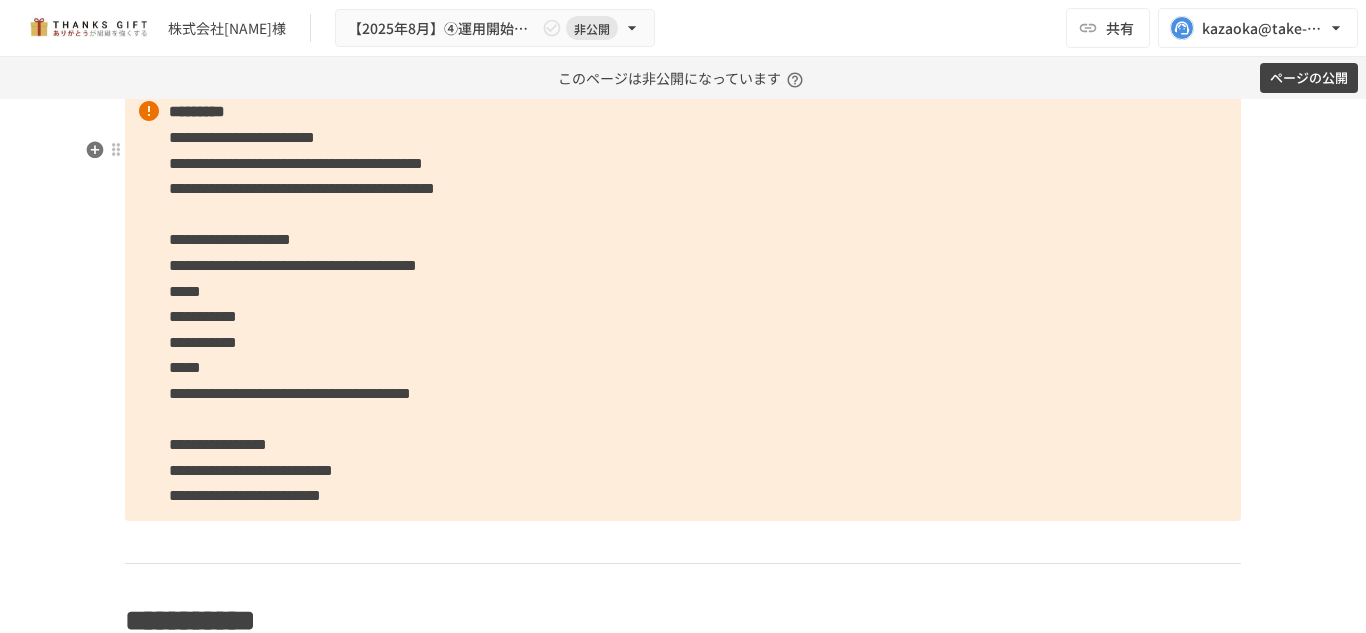 click on "**********" at bounding box center [293, 265] 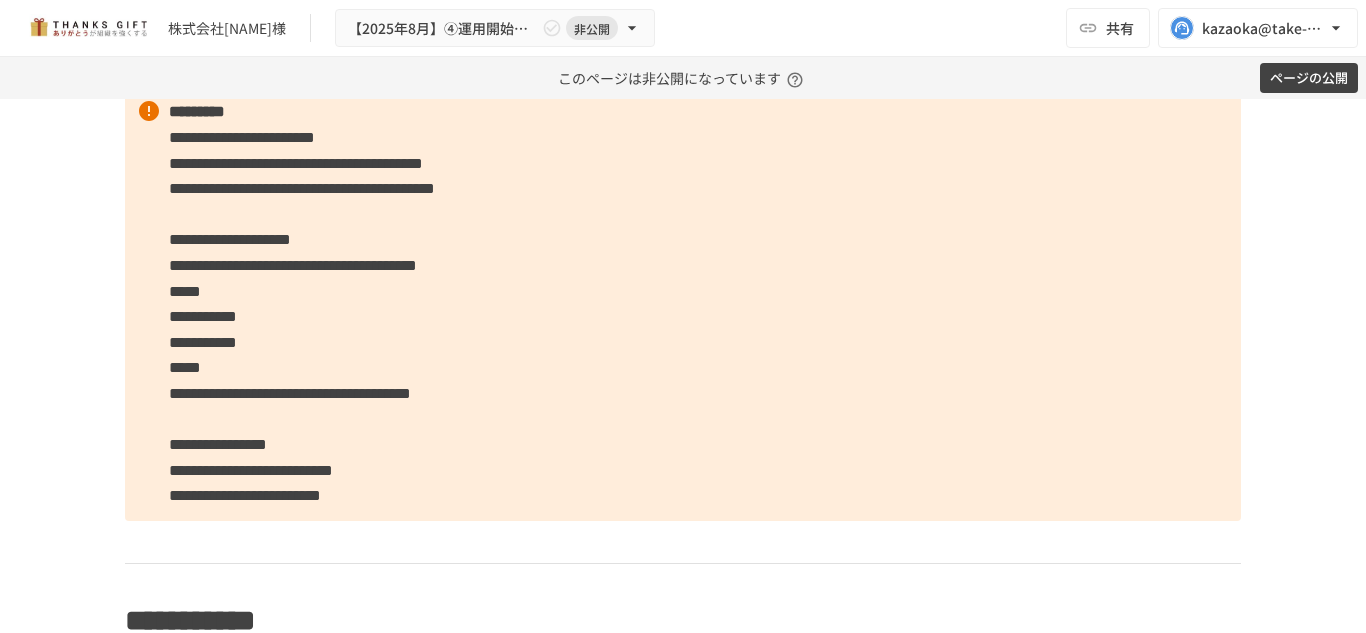scroll, scrollTop: 6273, scrollLeft: 0, axis: vertical 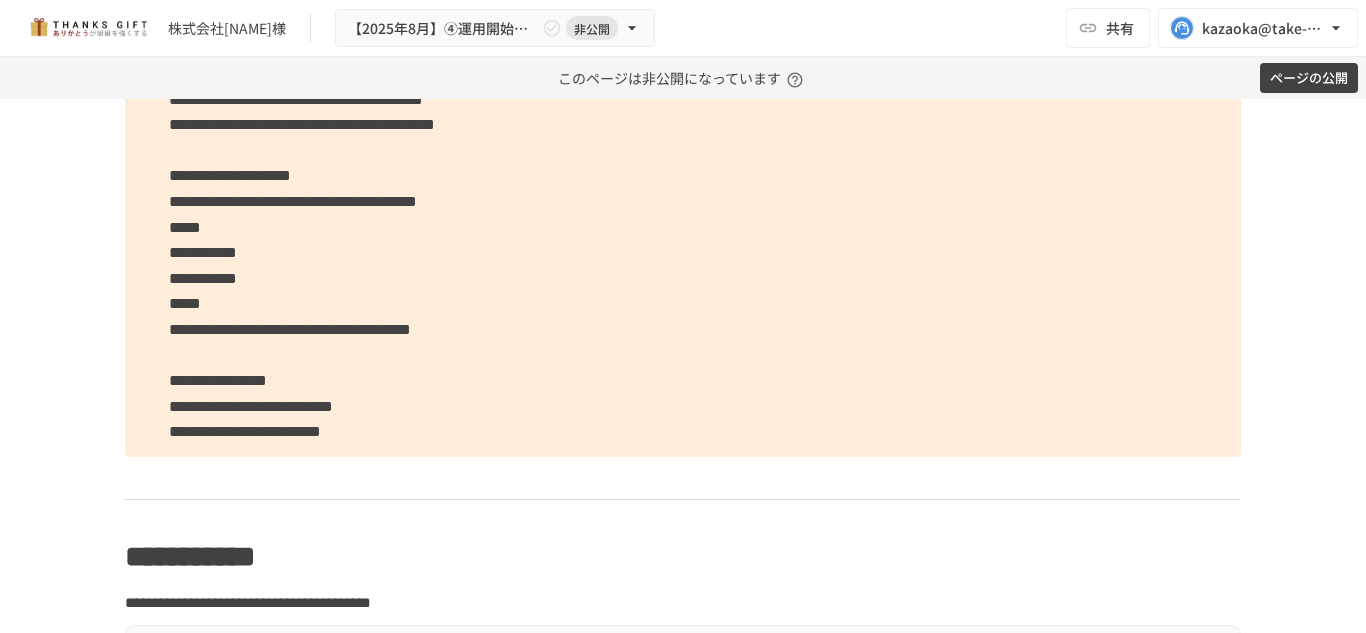 click on "**********" at bounding box center [218, 380] 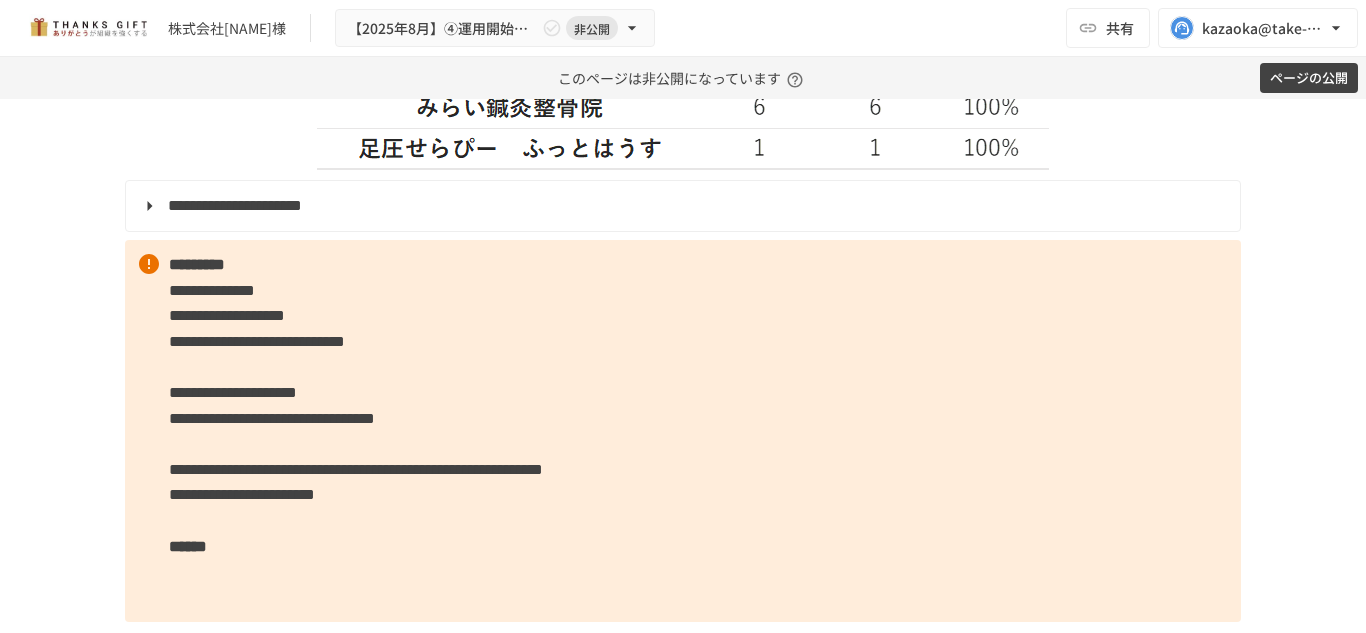 scroll, scrollTop: 2609, scrollLeft: 0, axis: vertical 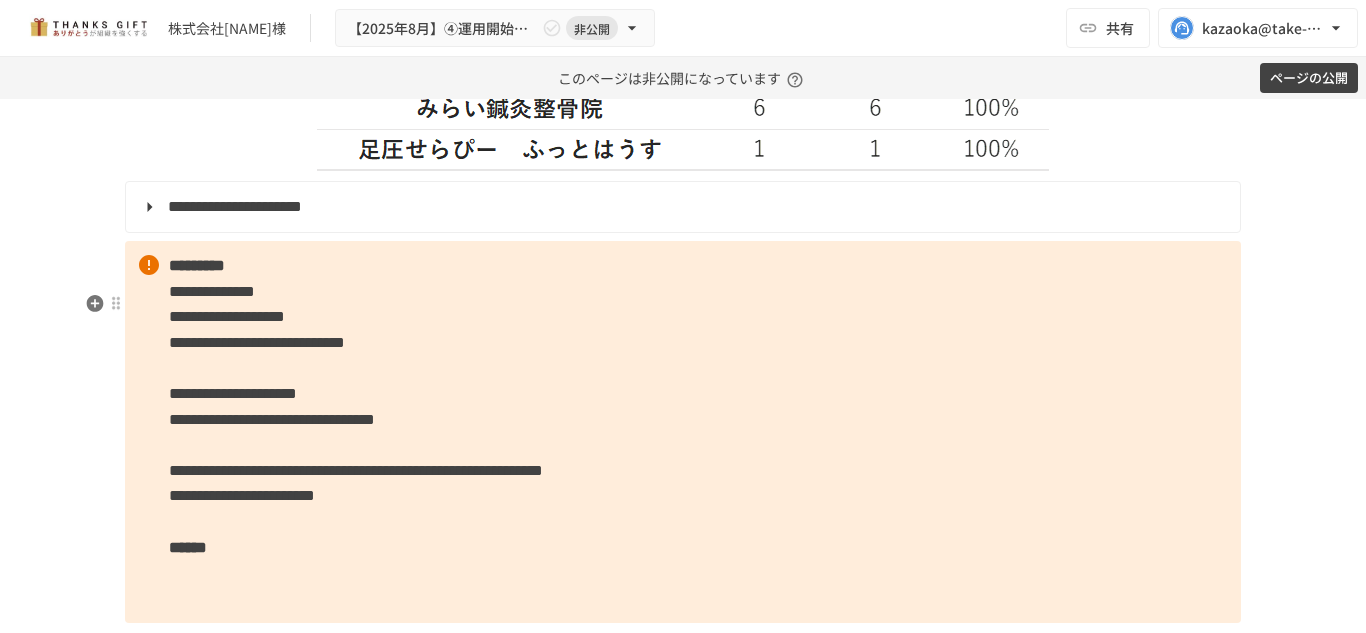 click on "**********" at bounding box center [212, 291] 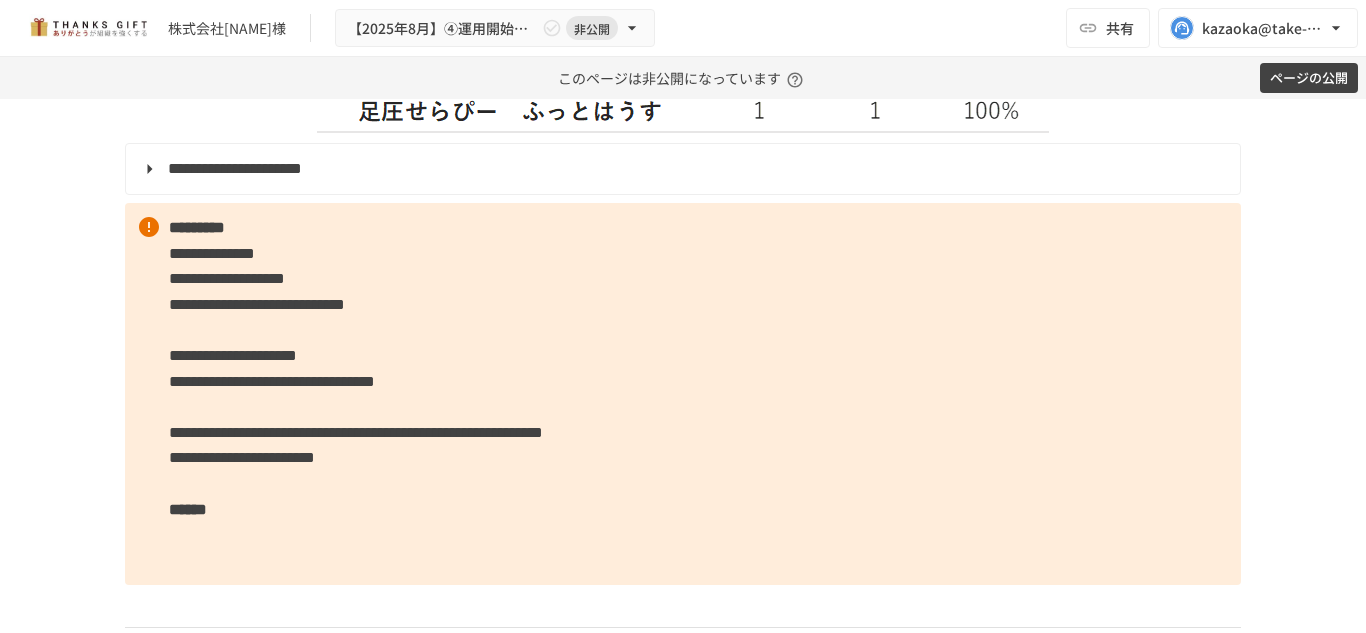 scroll, scrollTop: 2648, scrollLeft: 0, axis: vertical 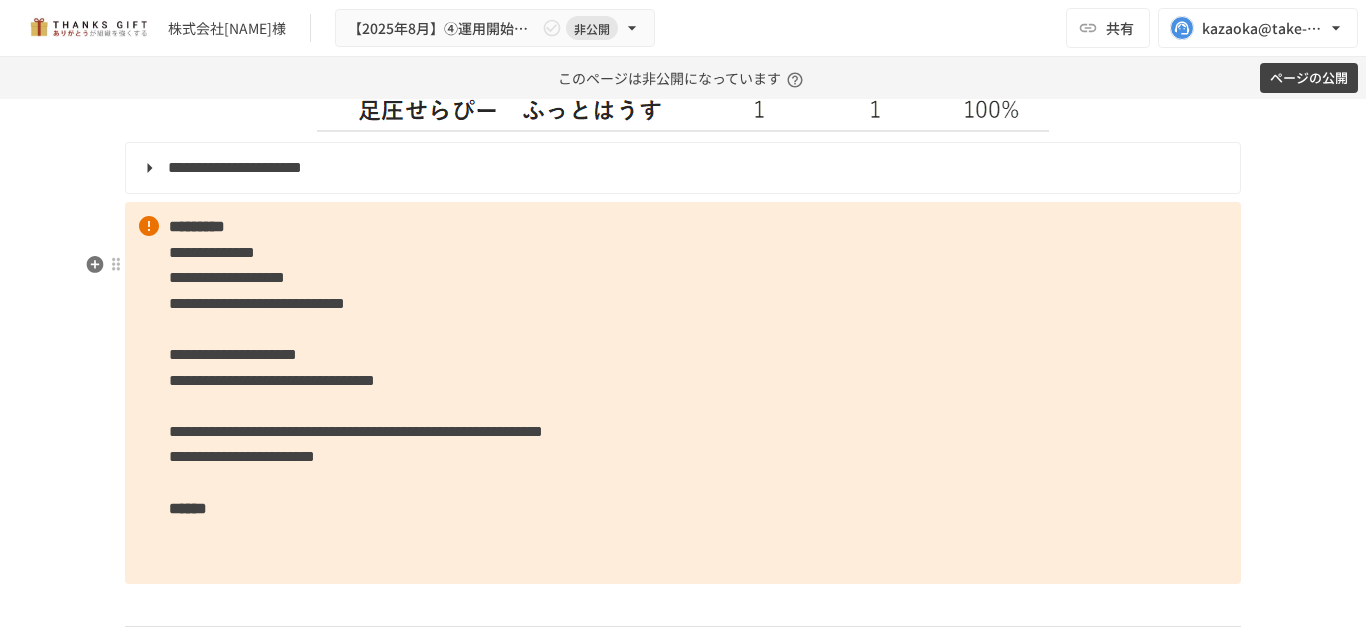 click on "**********" at bounding box center [356, 431] 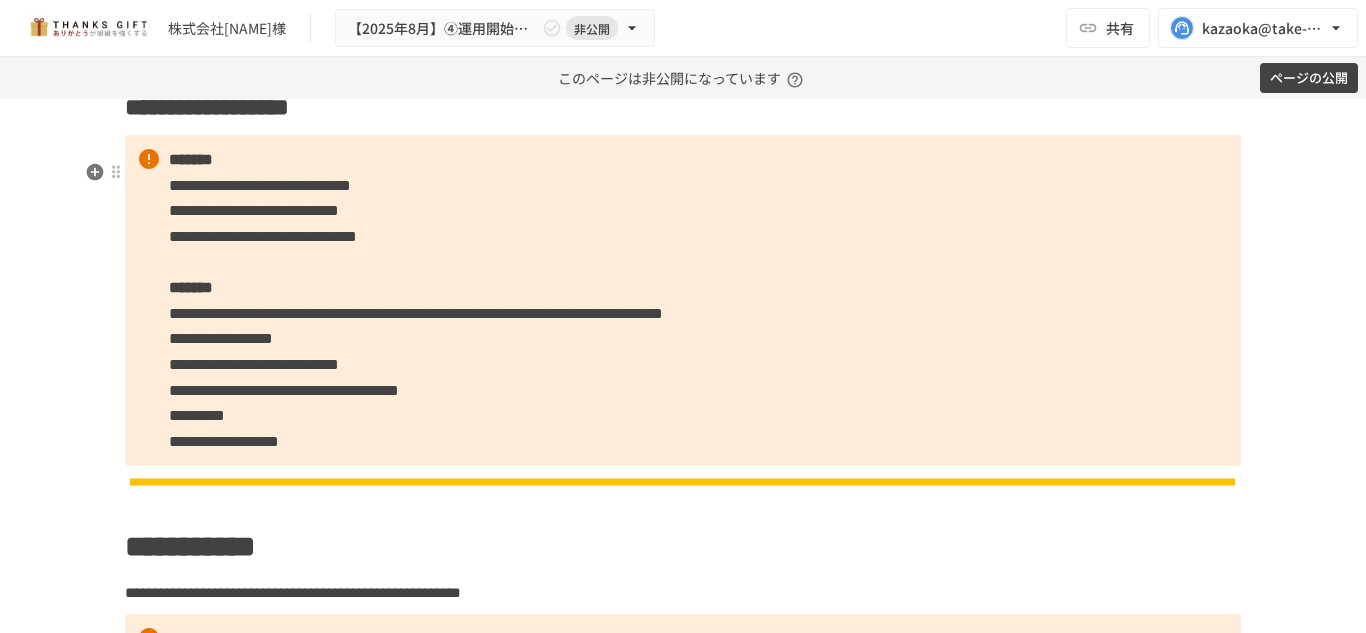 scroll, scrollTop: 1496, scrollLeft: 0, axis: vertical 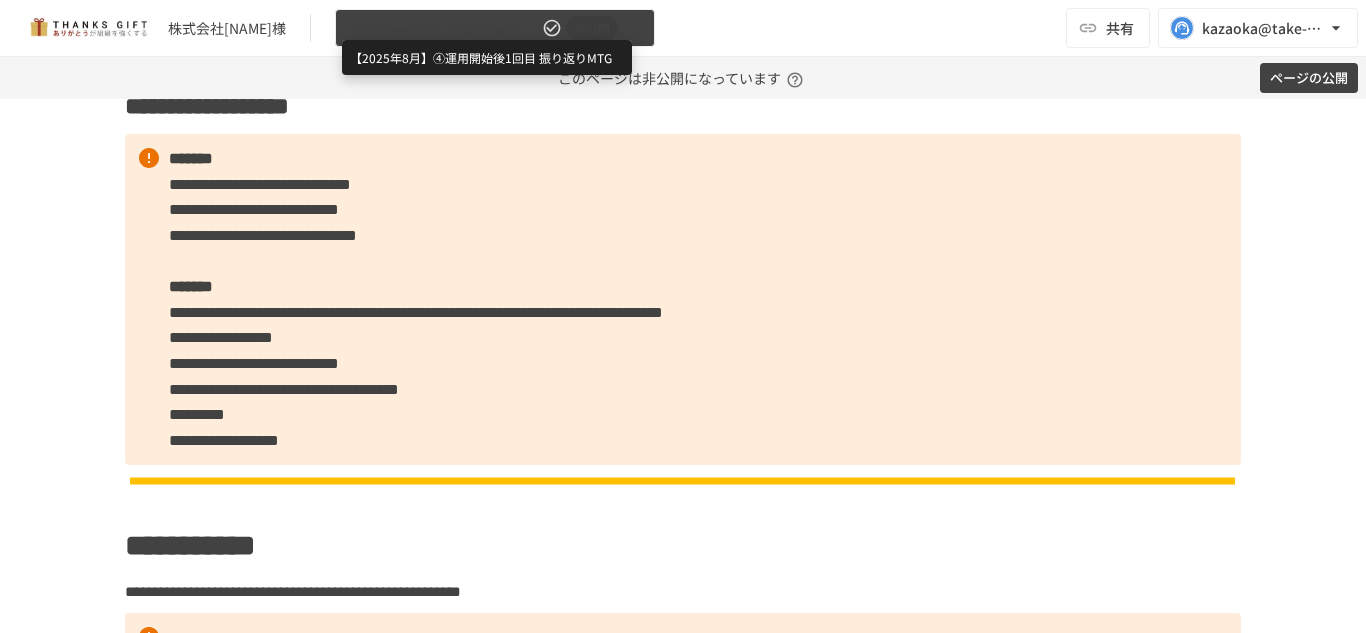 click on "【2025年8月】④運用開始後1回目 振り返りMTG" at bounding box center [443, 28] 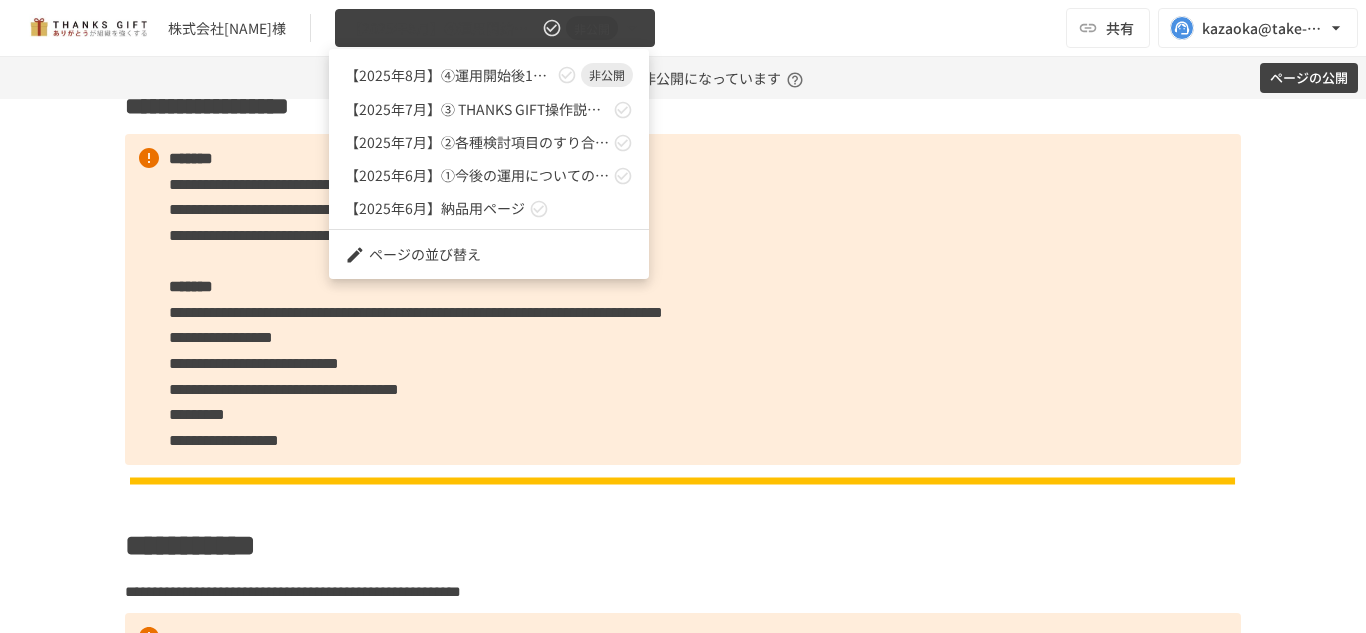 click at bounding box center (683, 316) 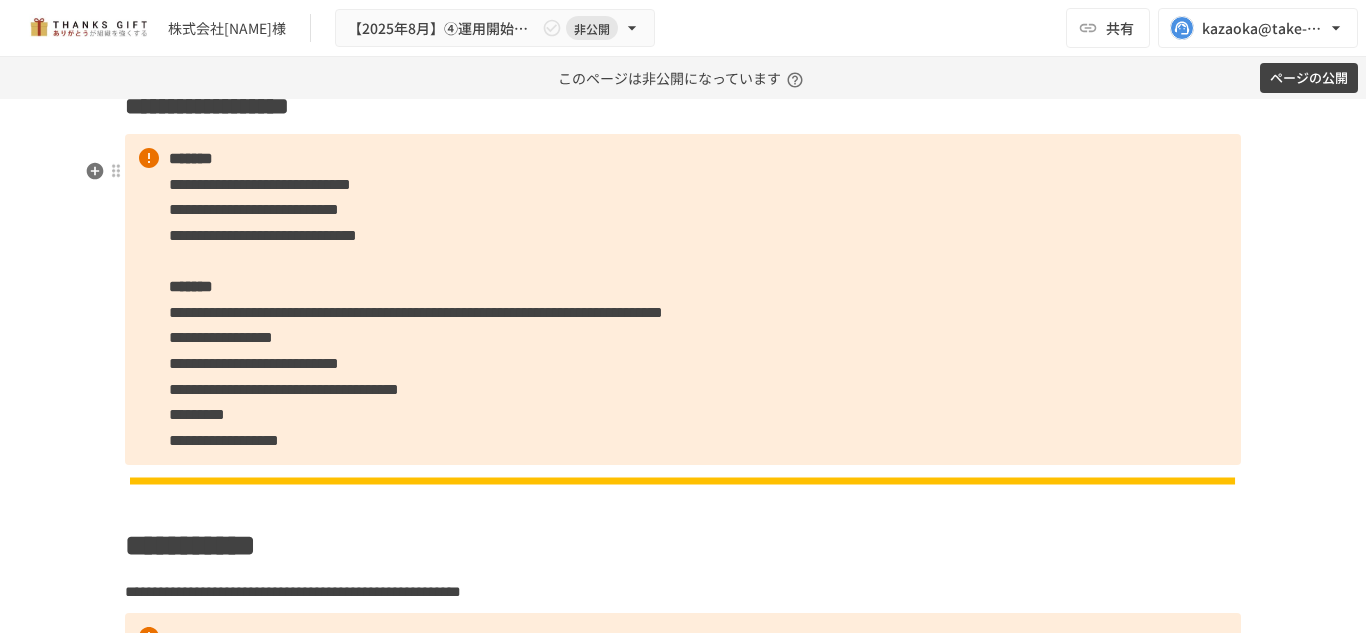 click on "**********" at bounding box center [683, 299] 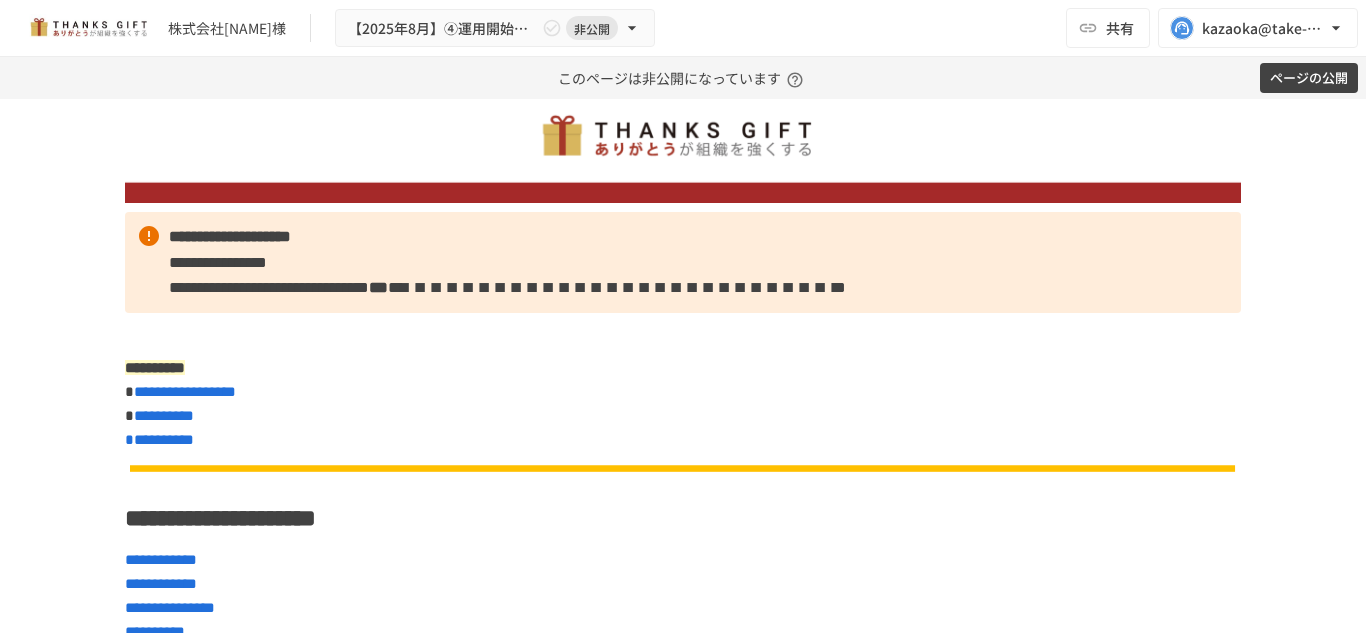 scroll, scrollTop: 145, scrollLeft: 0, axis: vertical 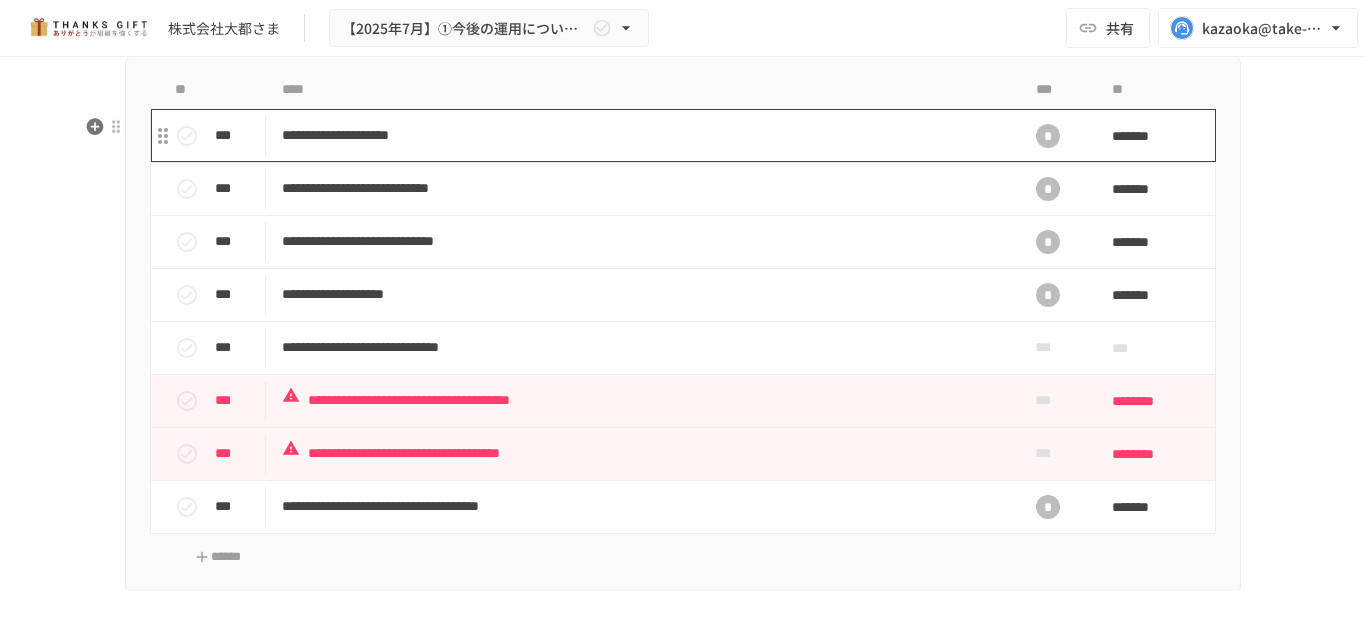click on "**********" at bounding box center [641, 135] 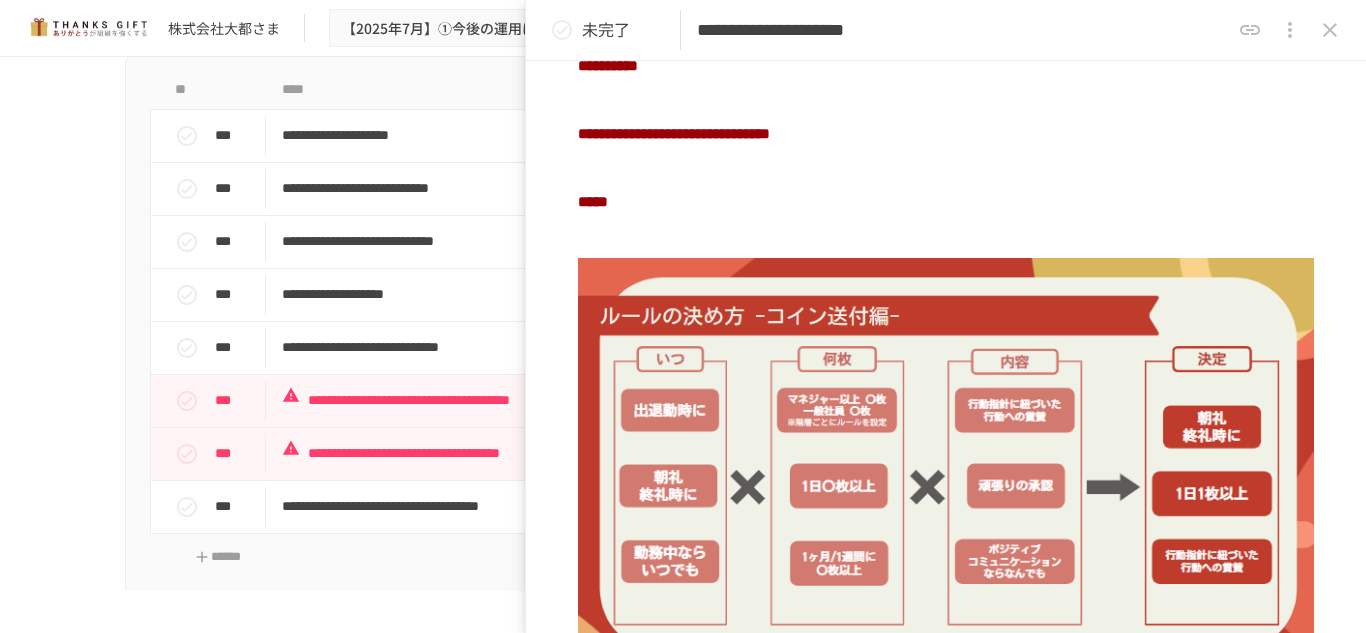 scroll, scrollTop: 910, scrollLeft: 0, axis: vertical 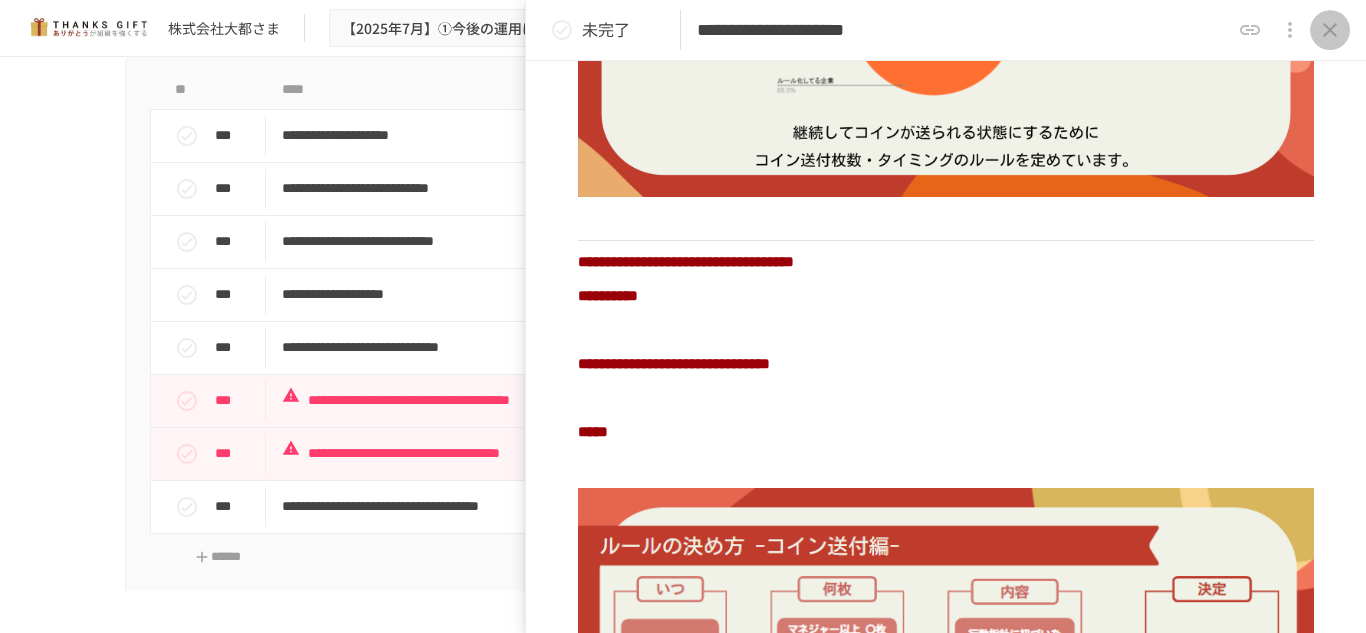 click 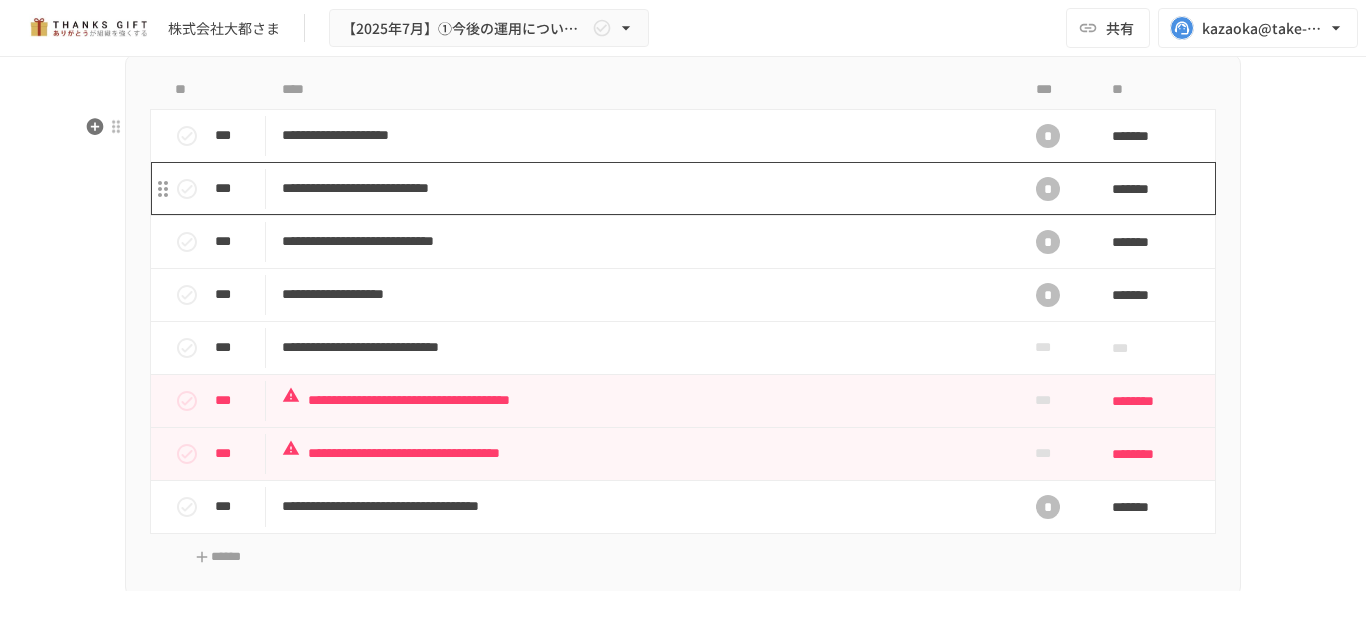 click on "**********" at bounding box center [641, 188] 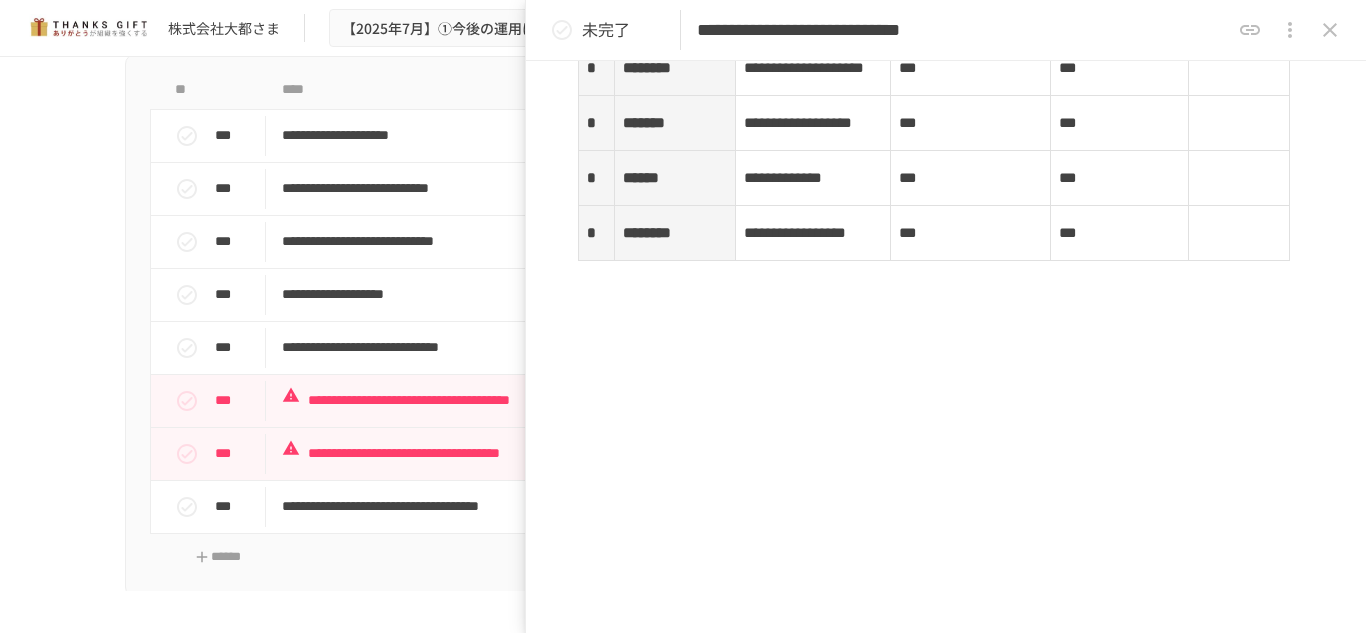 scroll, scrollTop: 3953, scrollLeft: 0, axis: vertical 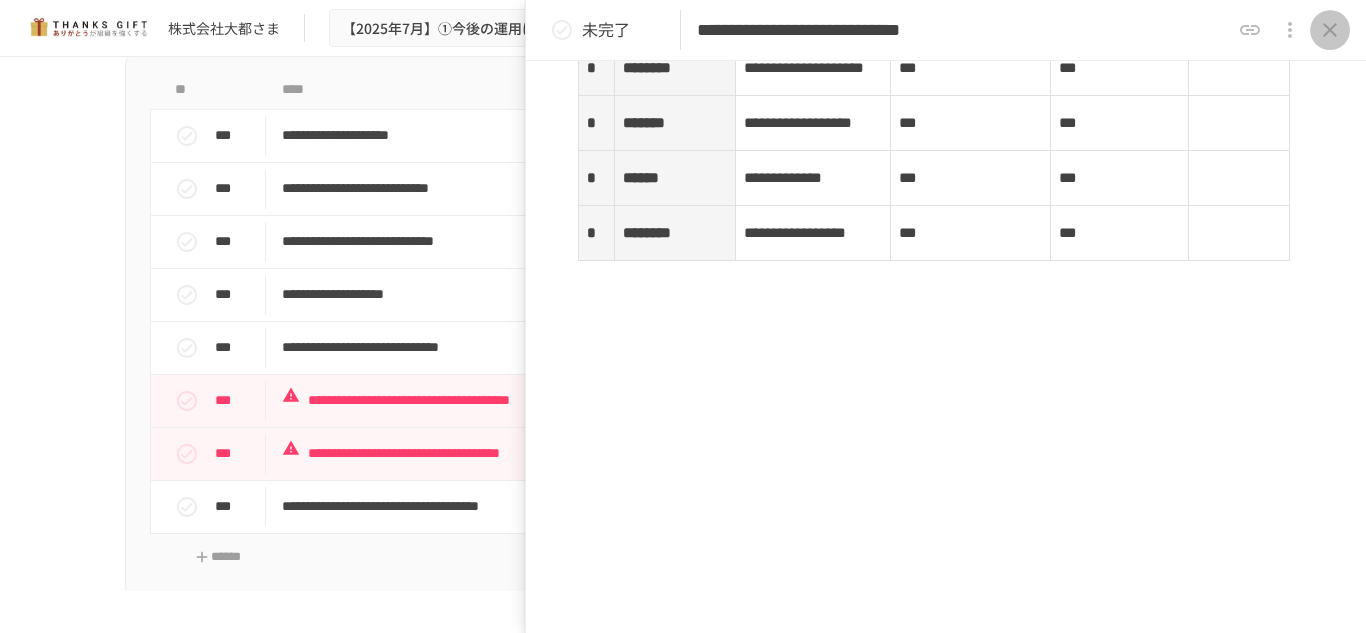 click 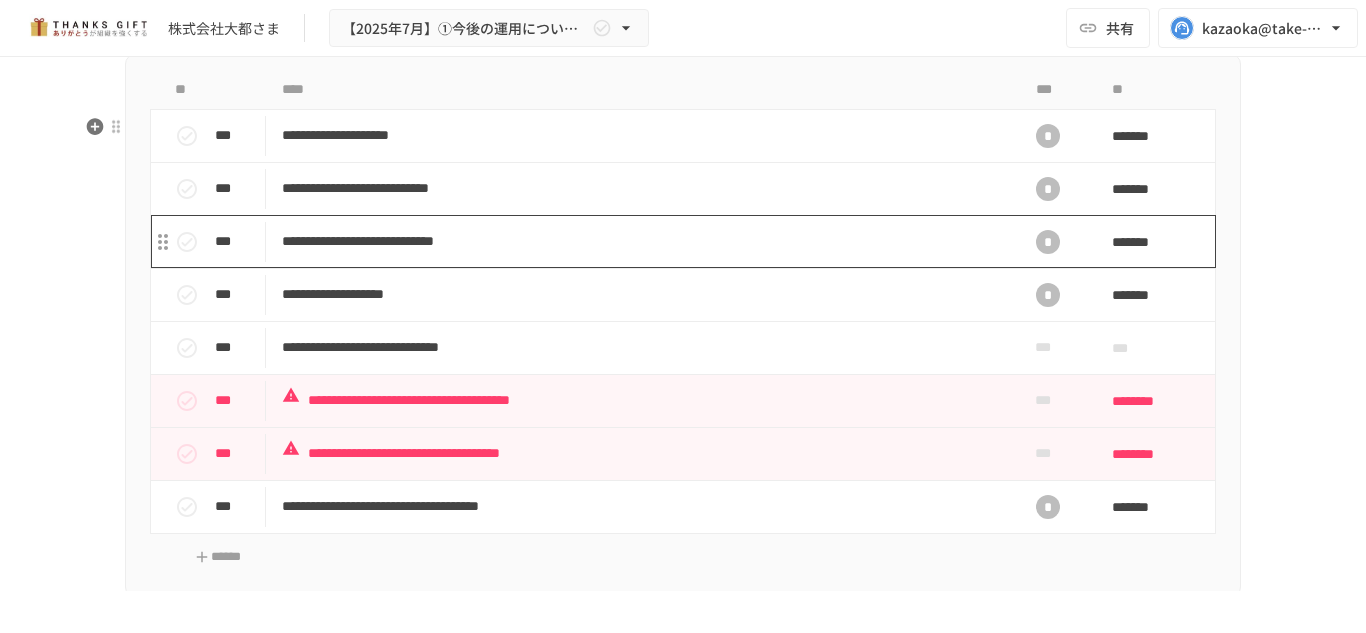 click on "**********" at bounding box center (641, 241) 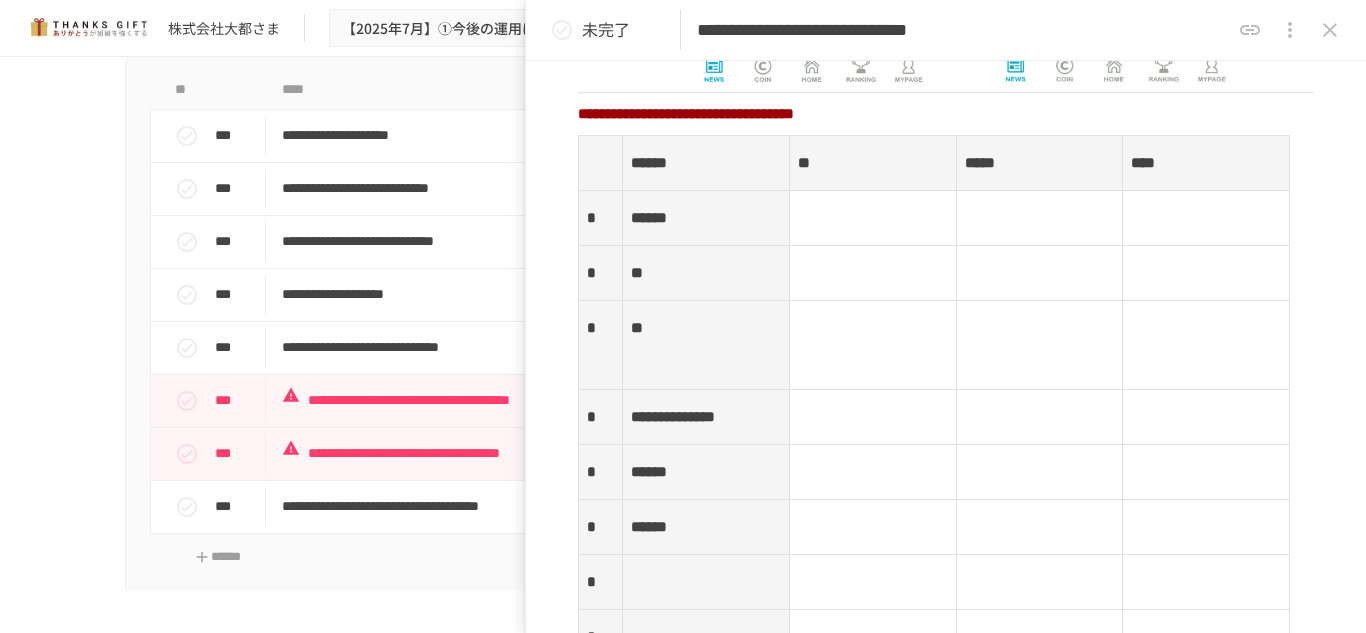 scroll, scrollTop: 2252, scrollLeft: 0, axis: vertical 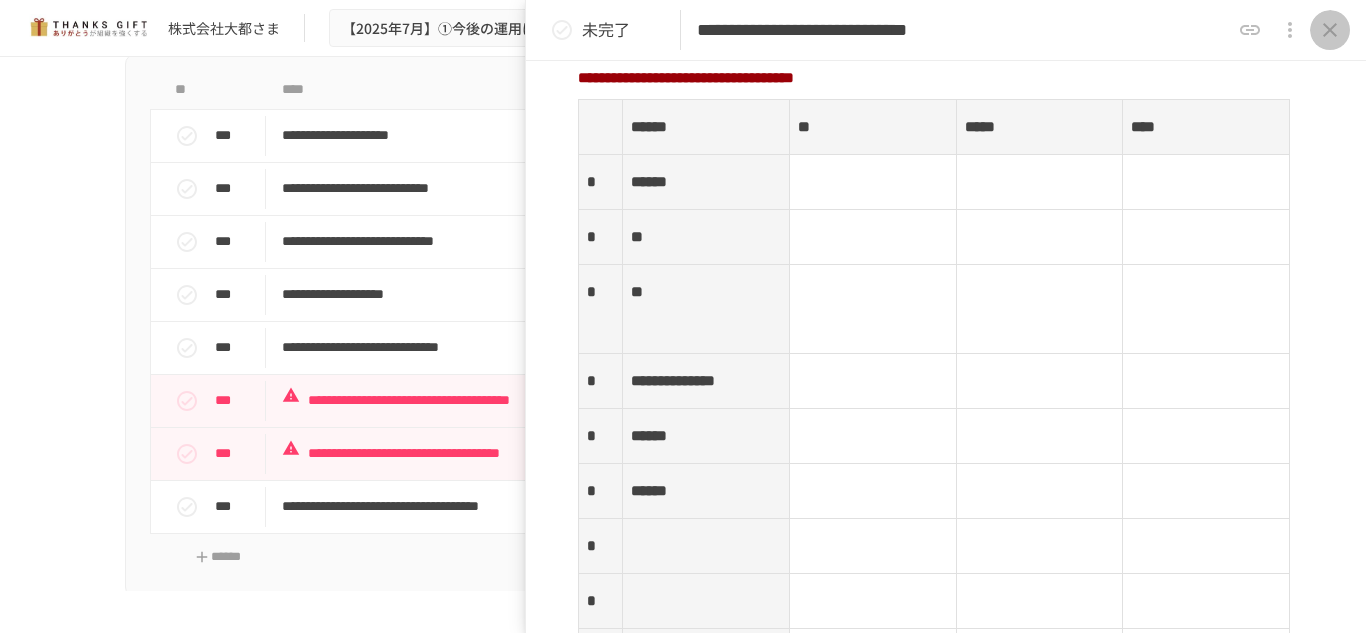 click 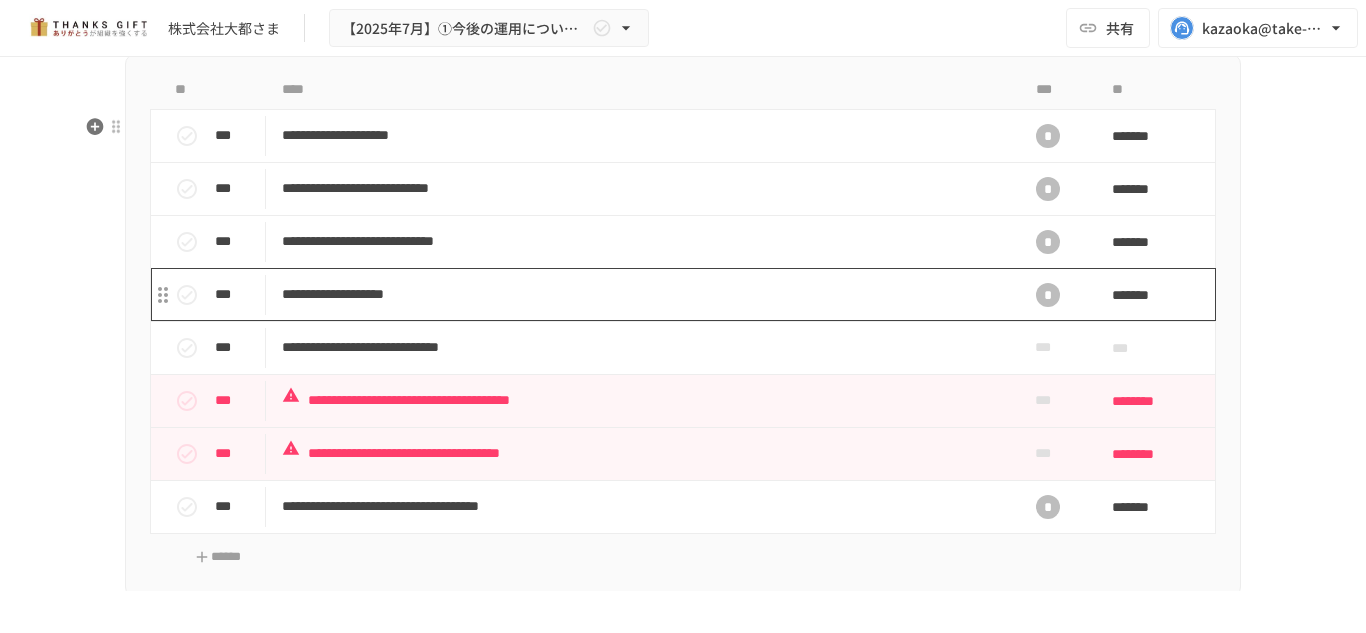click on "**********" at bounding box center [641, 294] 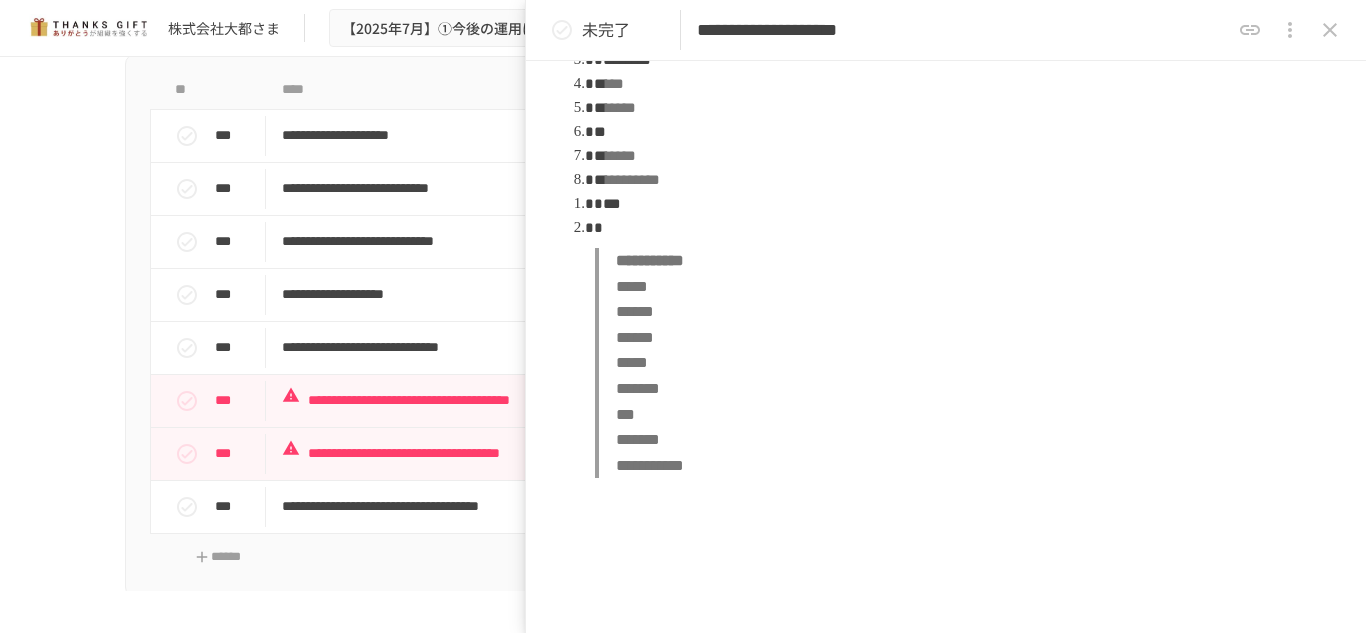 scroll, scrollTop: 1139, scrollLeft: 0, axis: vertical 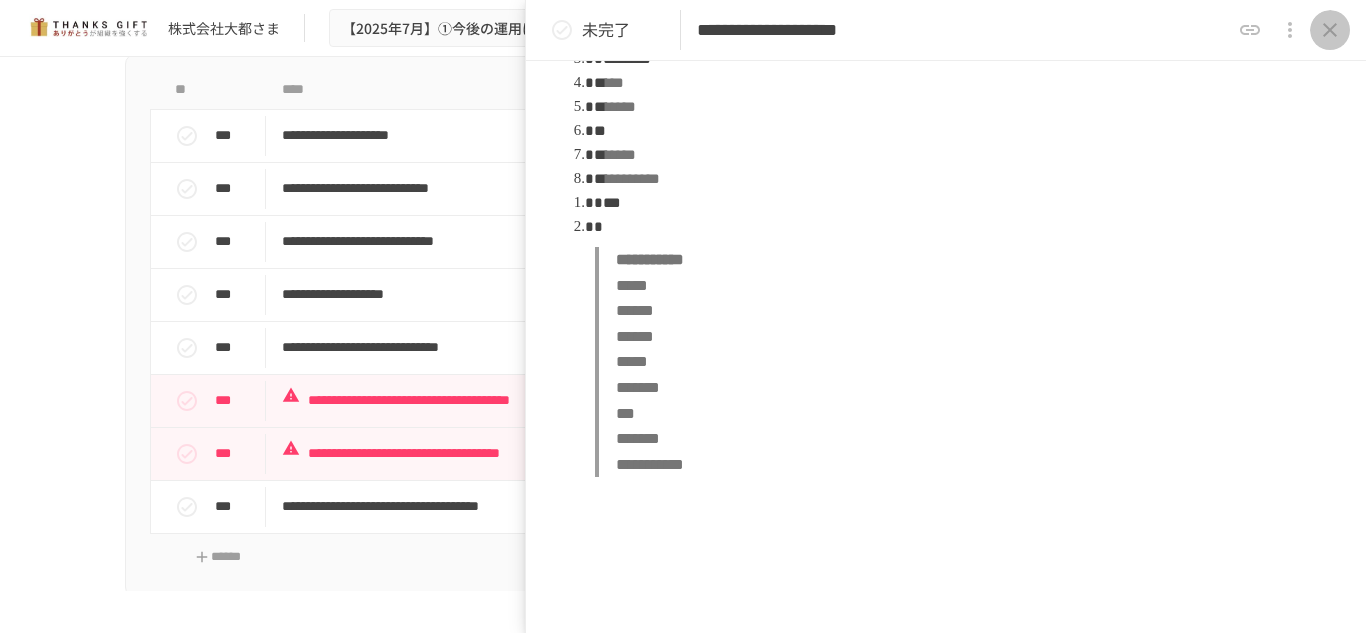 click at bounding box center [1330, 30] 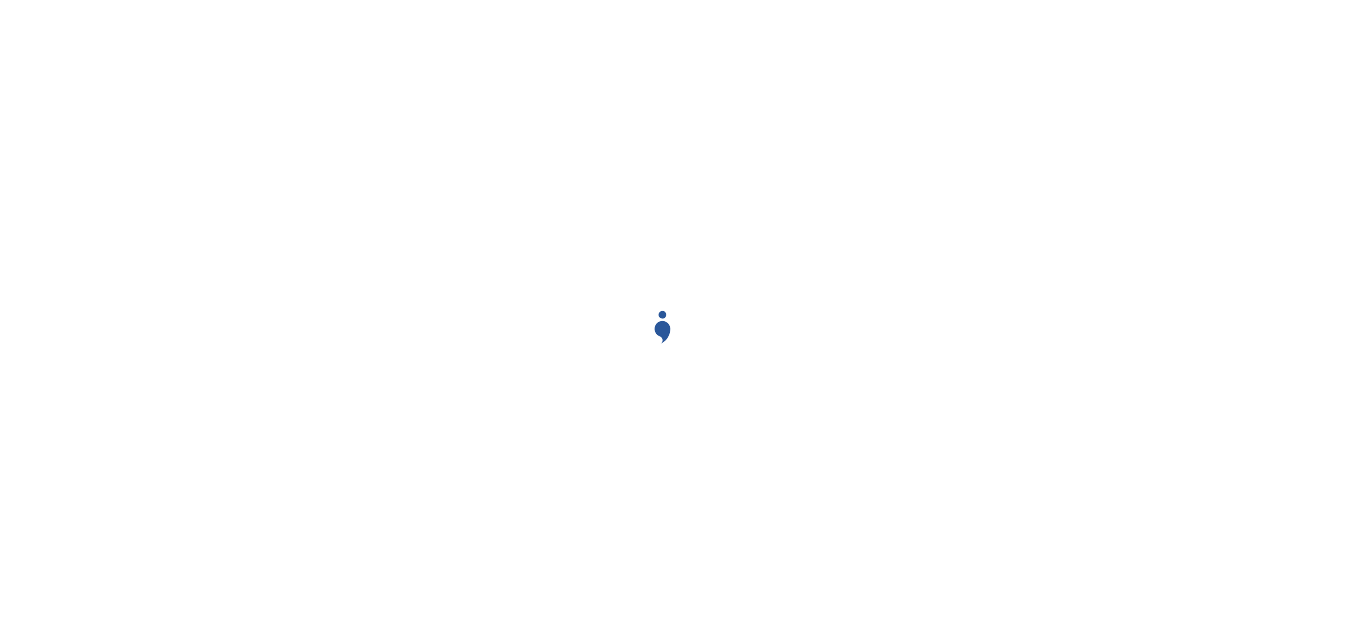 scroll, scrollTop: 0, scrollLeft: 0, axis: both 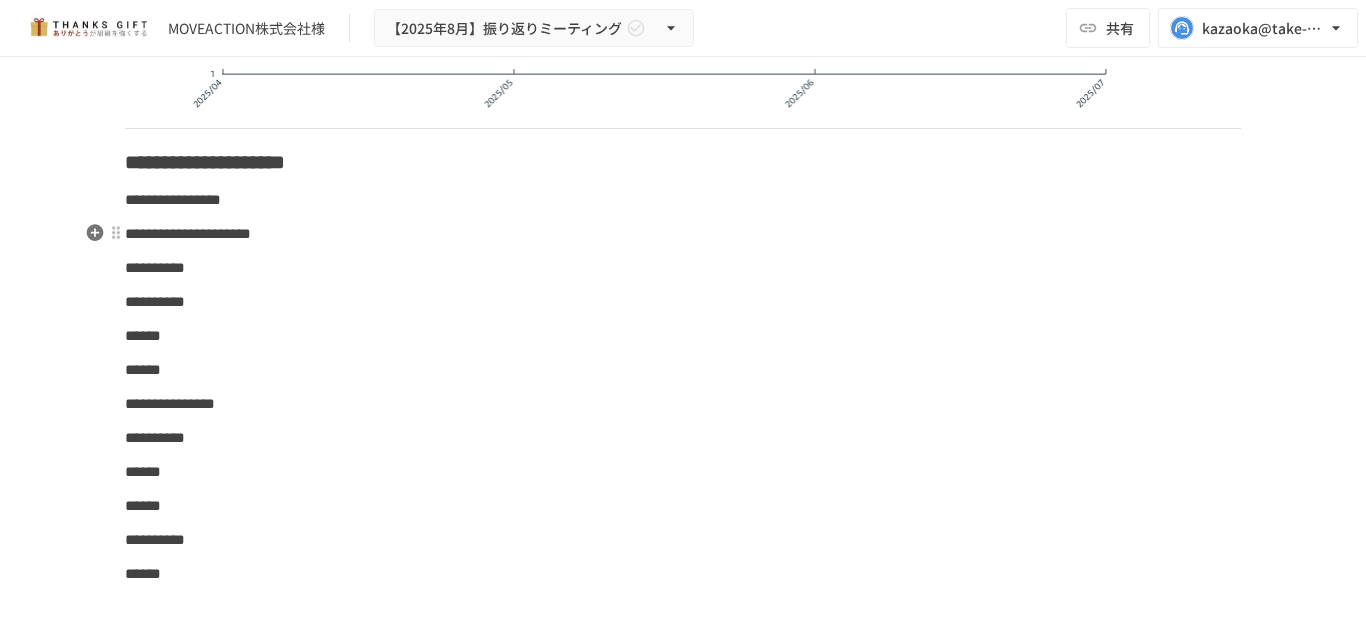 click on "**********" at bounding box center [683, 234] 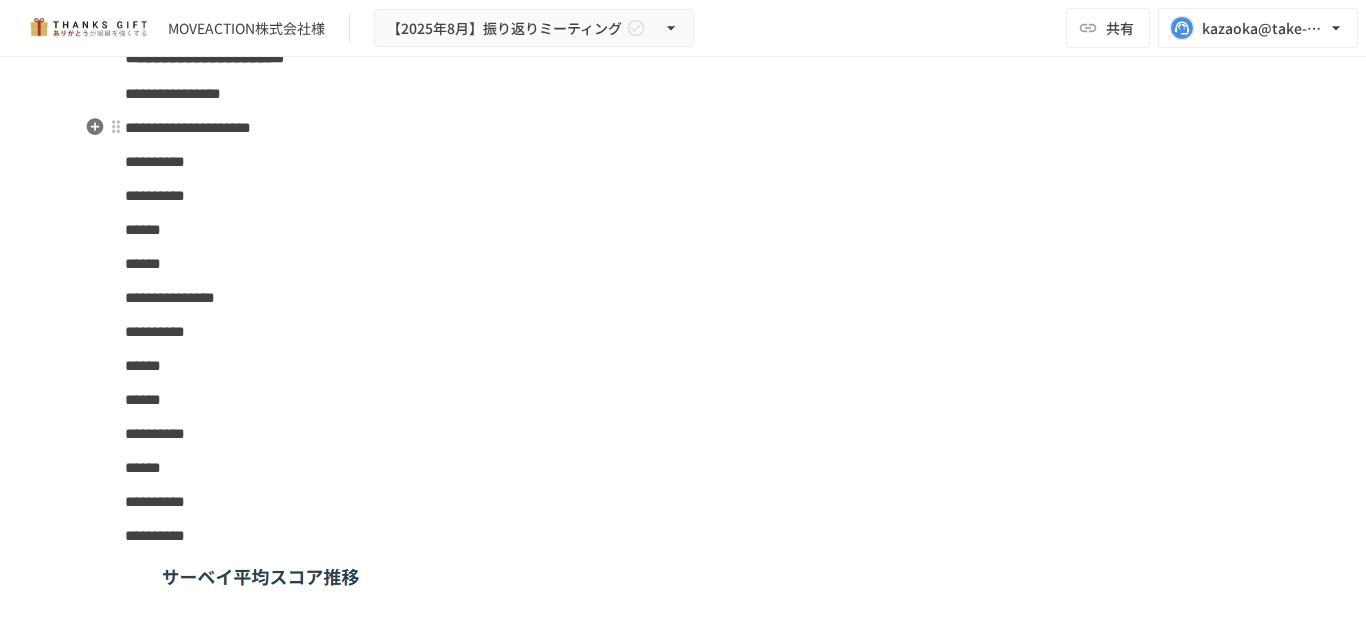 scroll, scrollTop: 15273, scrollLeft: 0, axis: vertical 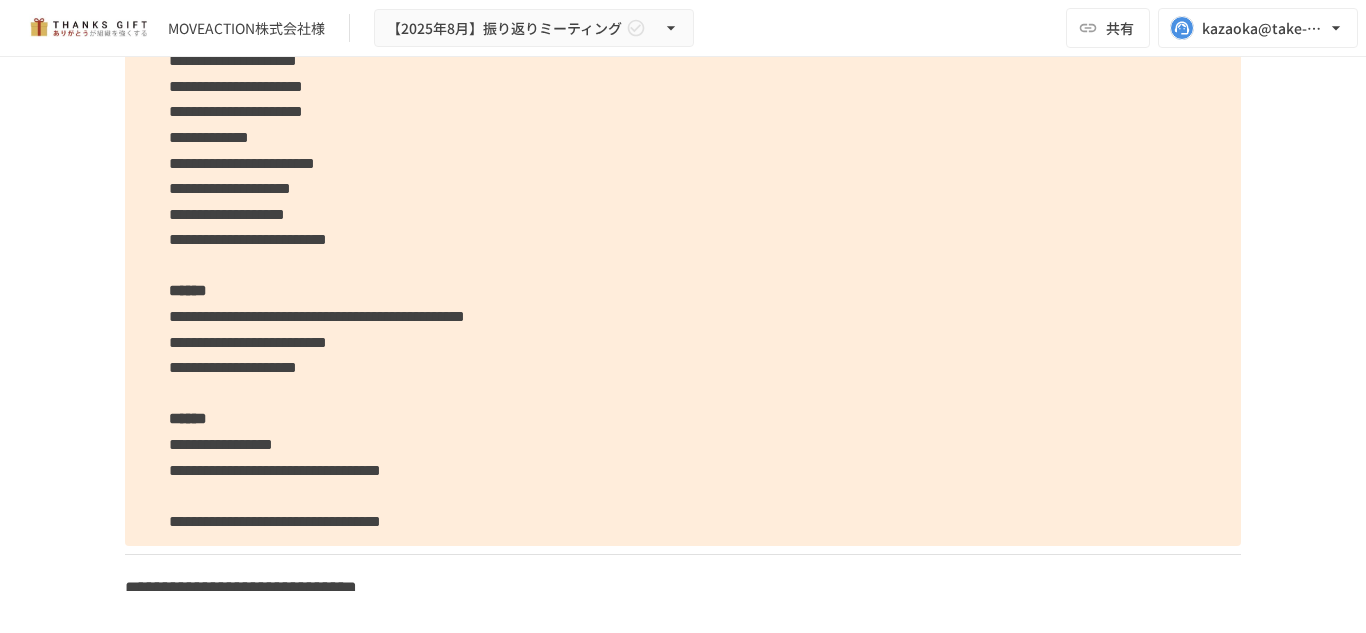 click on "[FIRST] [LAST] [EMAIL] [PHONE] [ADDRESS] [CITY] [STATE] [ZIP] [COUNTRY] [CREDITCARD] [EXPIRY] [CVV] [DOB] [PASSPORT] [DRIVERLICENSE] [SSN] [NATIONALITY] [OCCUPATION] [EMPLOYER] [ADDRESS] [CITY] [STATE] [ZIP] [COUNTRY] [CREDITCARD] [EXPIRY] [CVV] [DOB] [PASSPORT] [DRIVERLICENSE] [SSN] [NATIONALITY] [OCCUPATION] [EMPLOYER]" at bounding box center [683, 35] 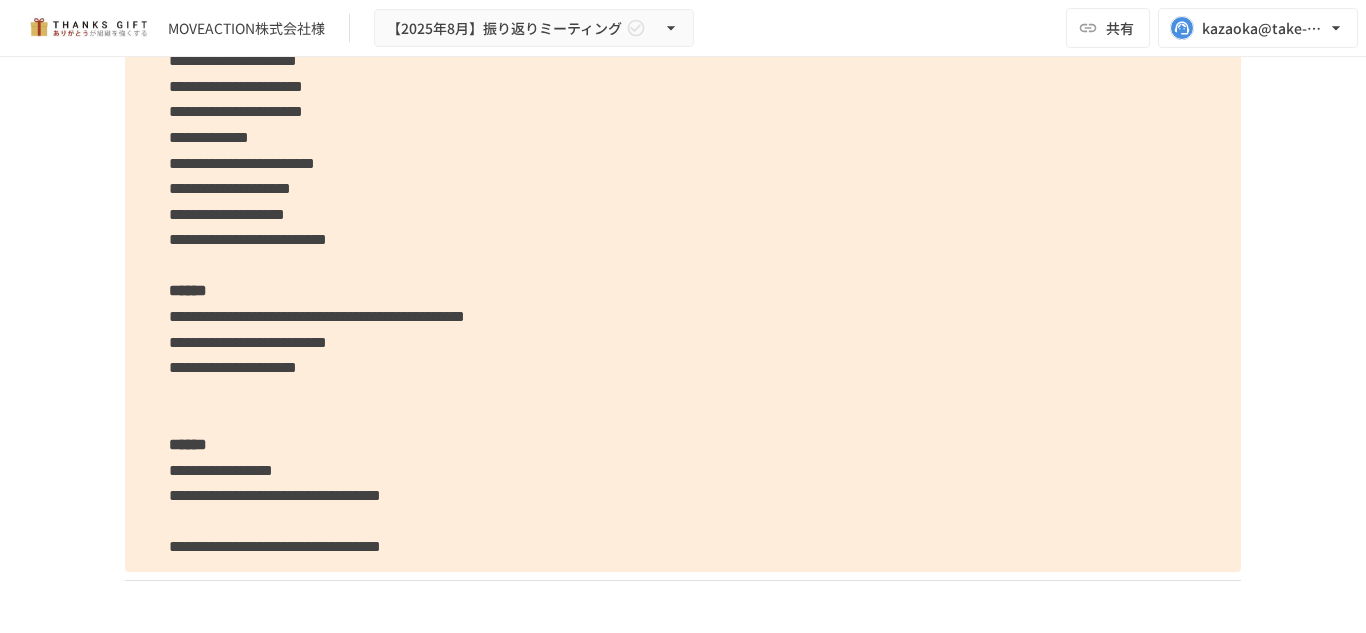 type 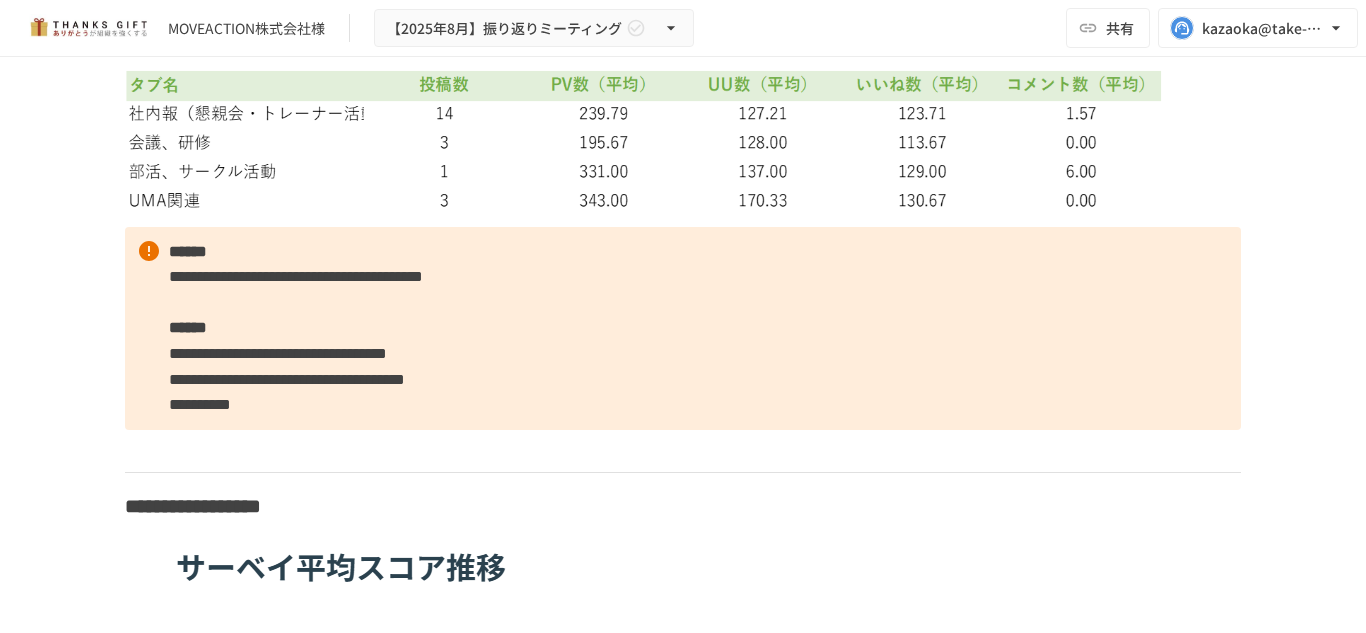scroll, scrollTop: 10181, scrollLeft: 0, axis: vertical 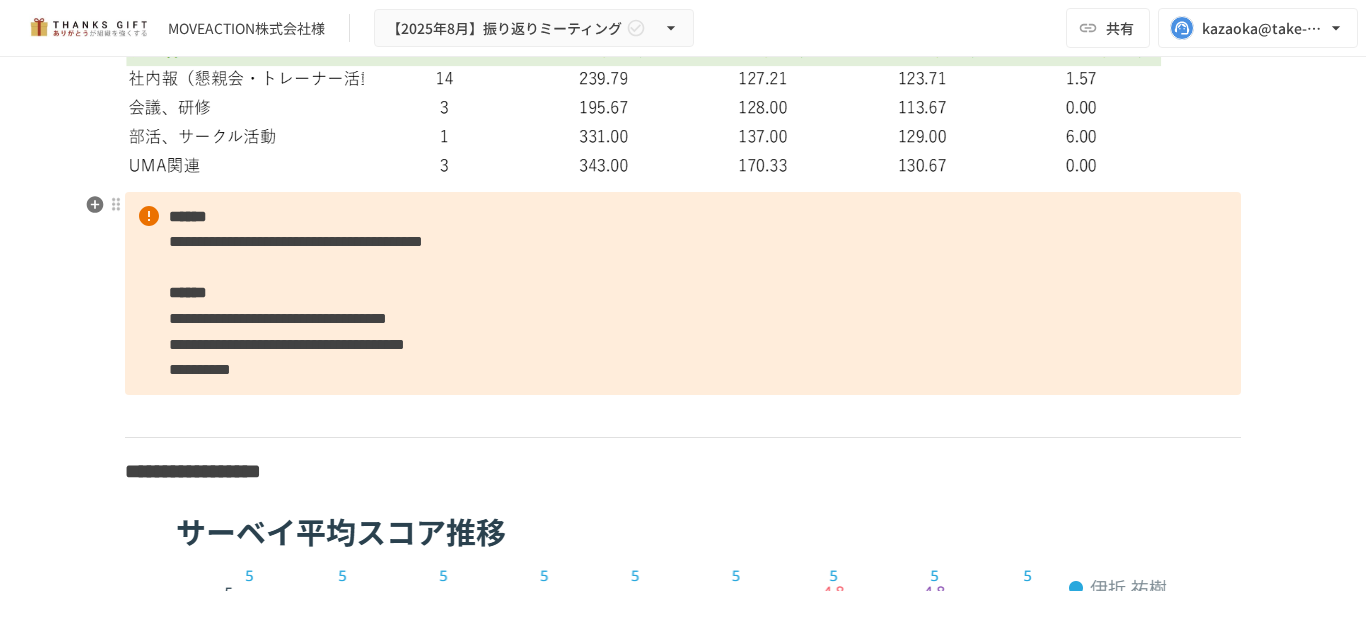 click on "[FIRST] [LAST] [ADDRESS] [CITY] [STATE] [ZIP]" at bounding box center [683, 293] 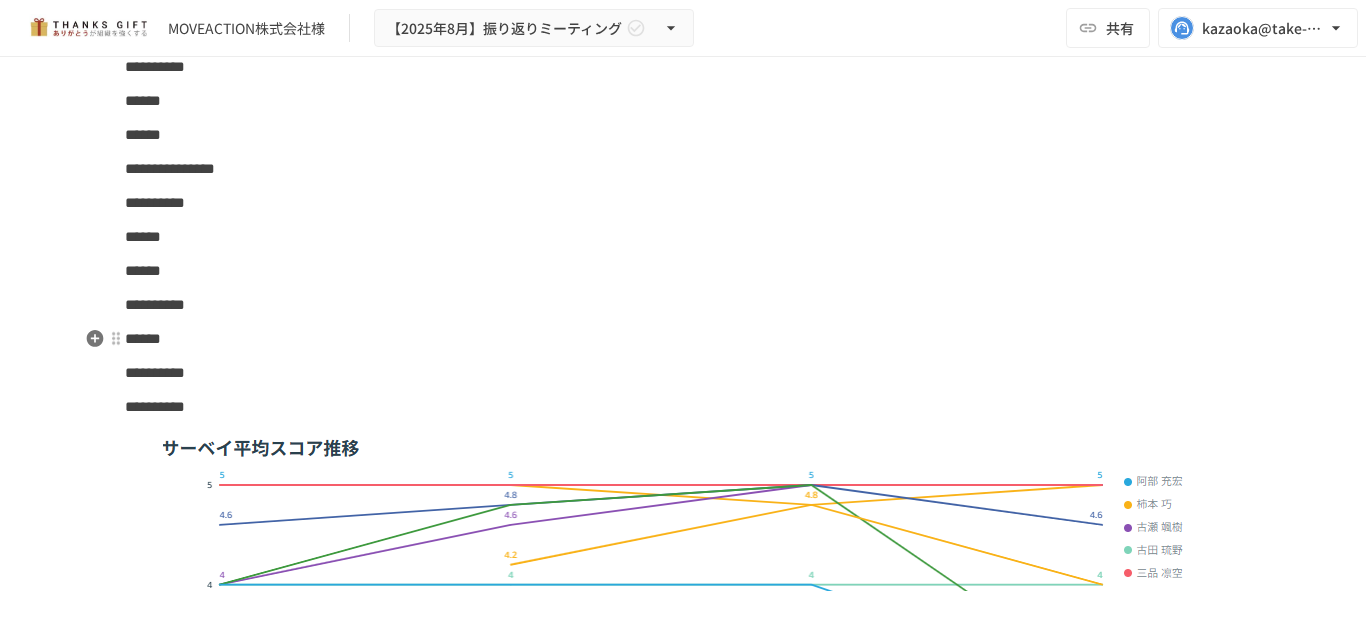 scroll, scrollTop: 15646, scrollLeft: 0, axis: vertical 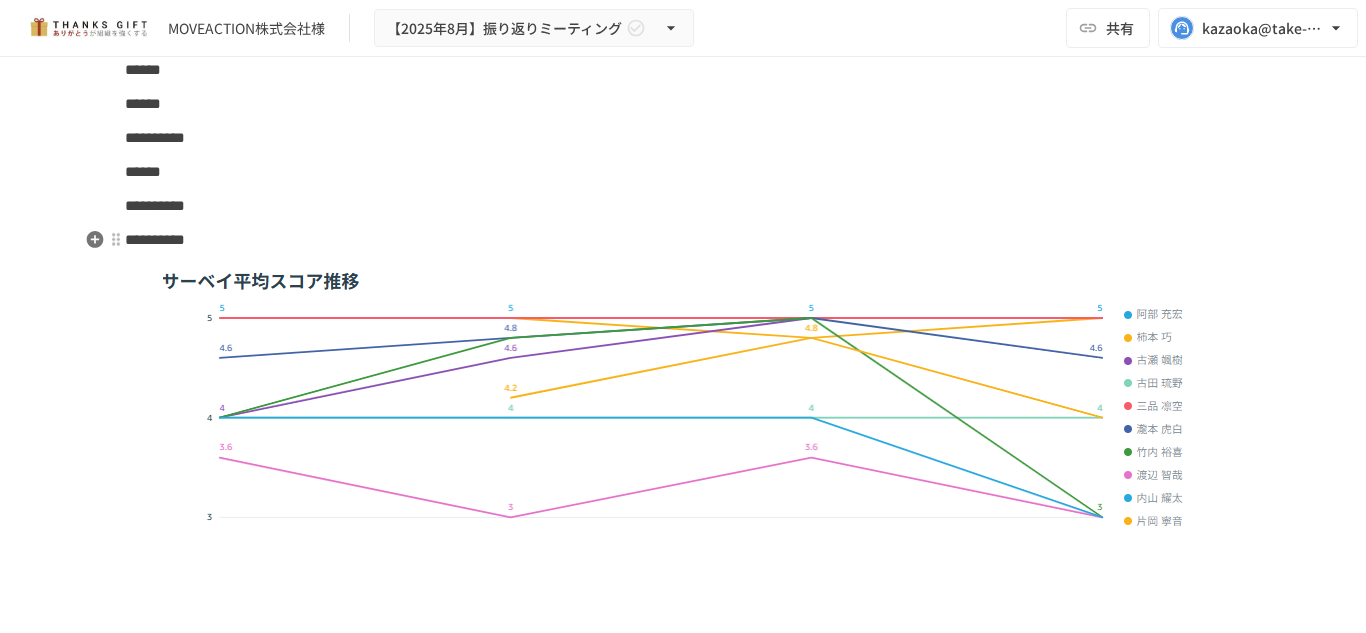 click on "**********" at bounding box center (683, 240) 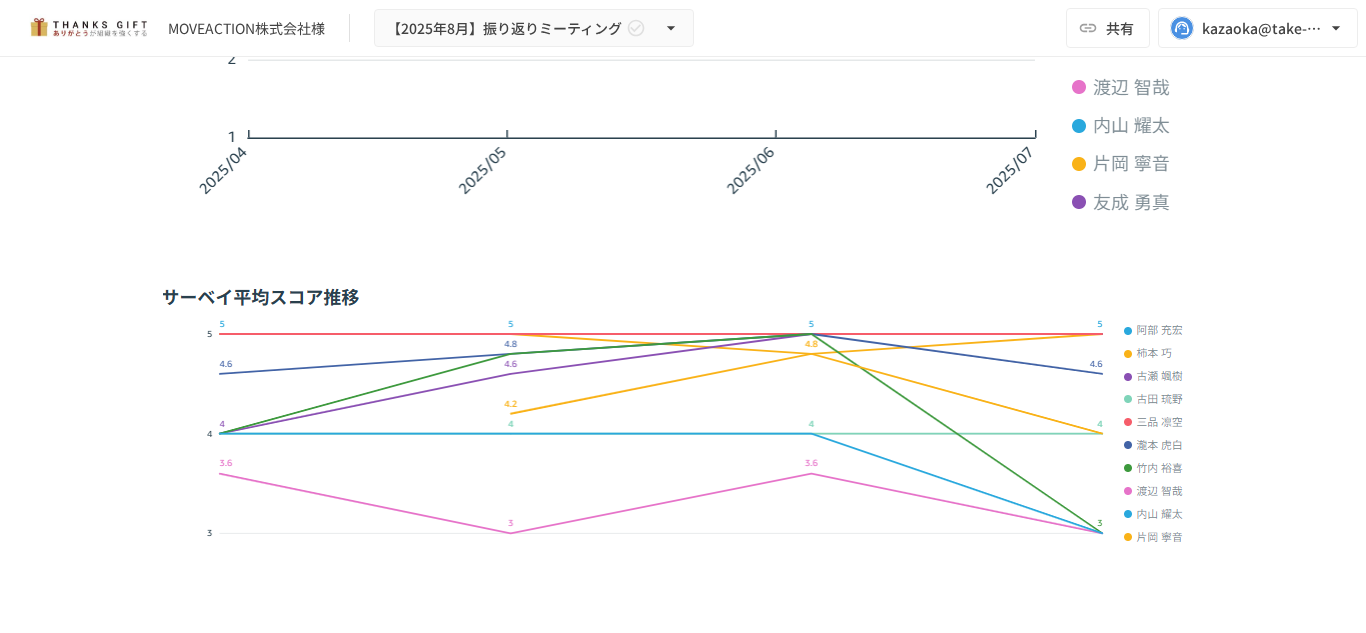 scroll, scrollTop: 16172, scrollLeft: 0, axis: vertical 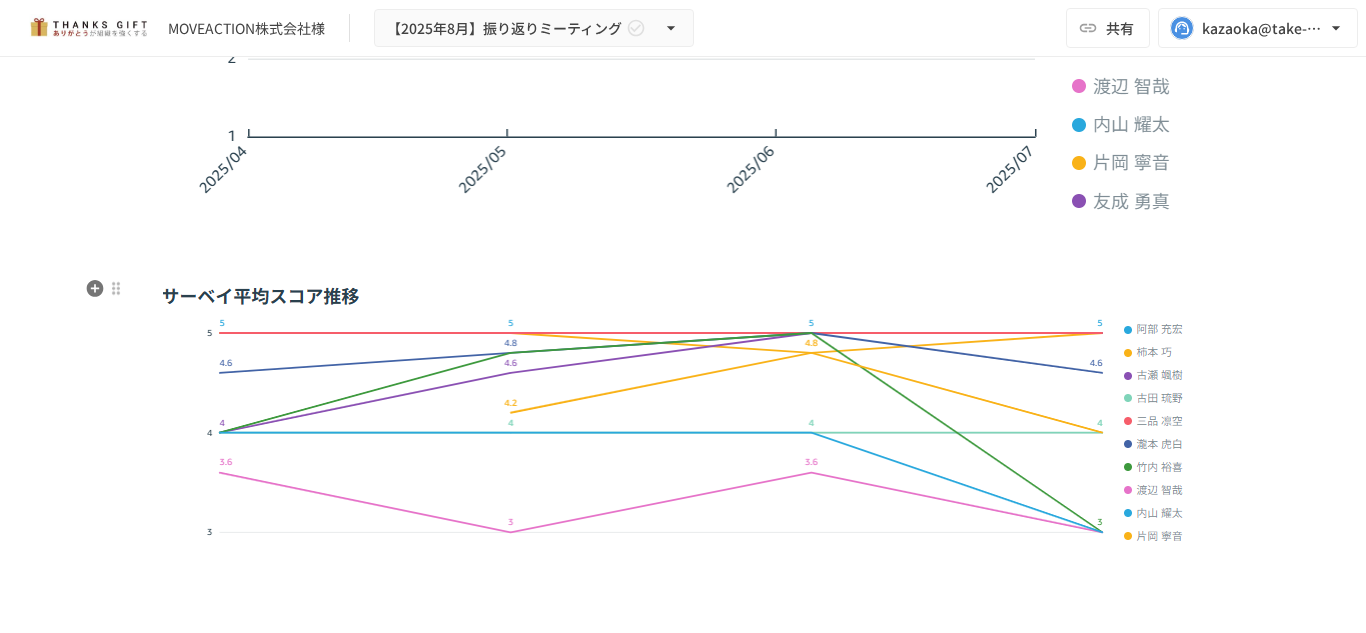click at bounding box center [683, 533] 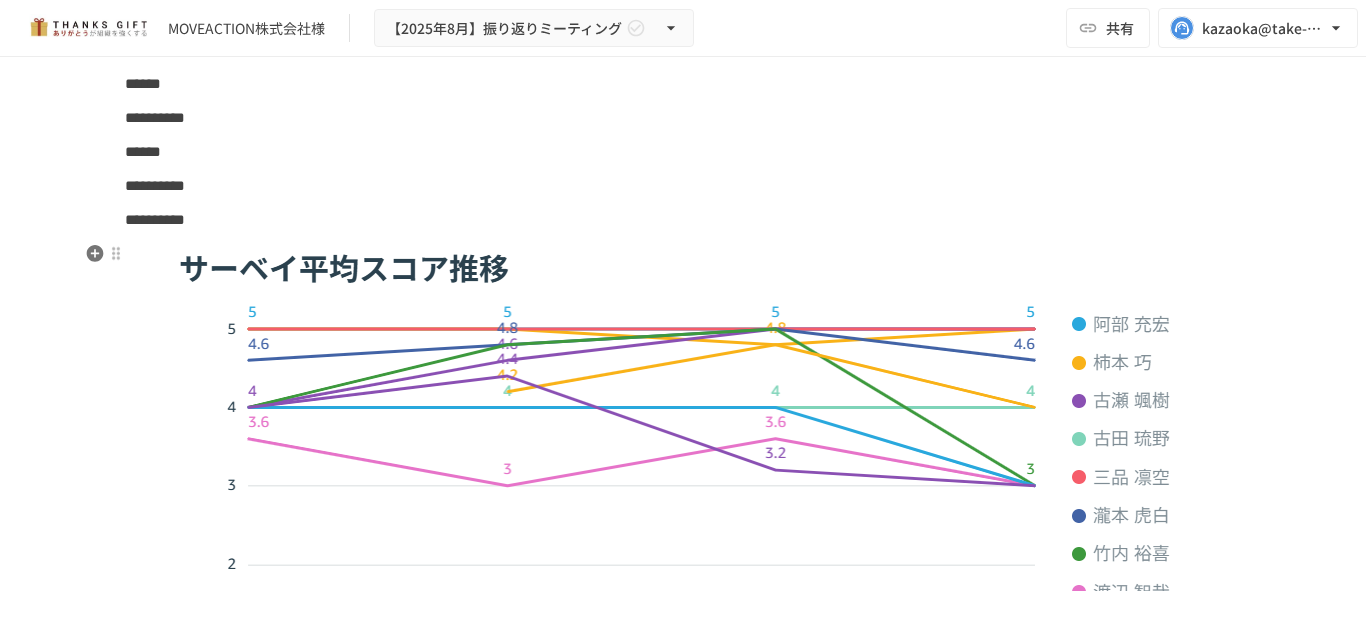 scroll, scrollTop: 15665, scrollLeft: 0, axis: vertical 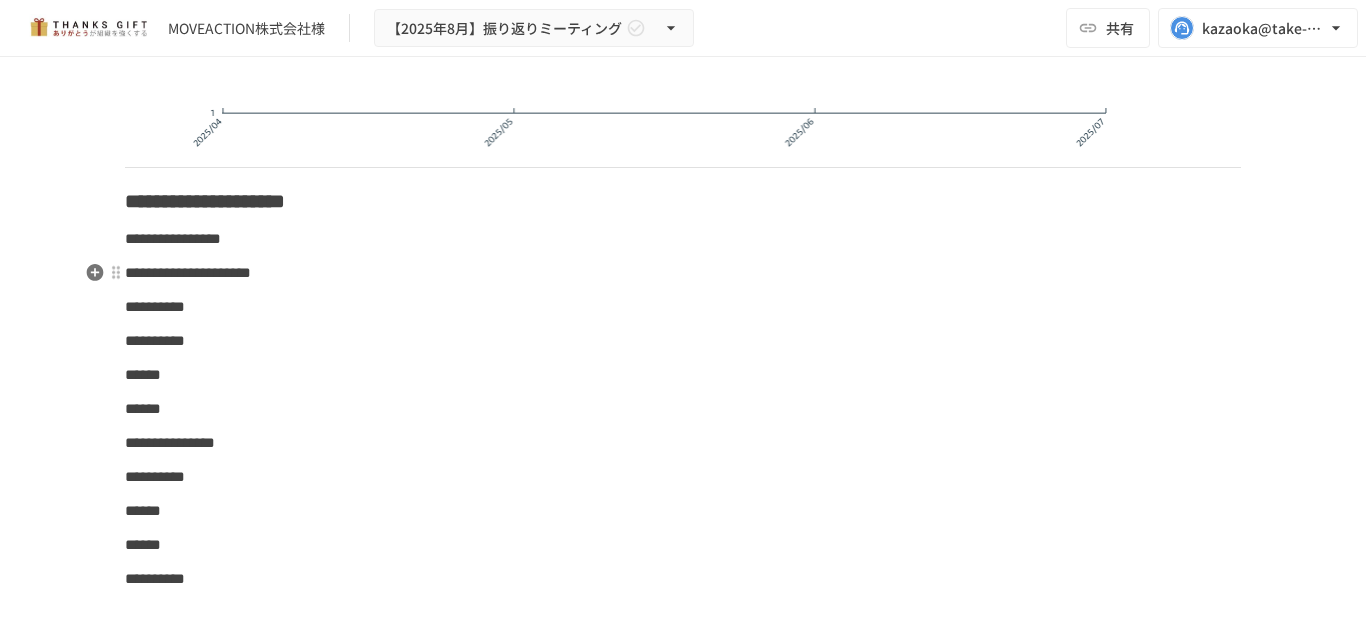 click on "**********" at bounding box center [683, 273] 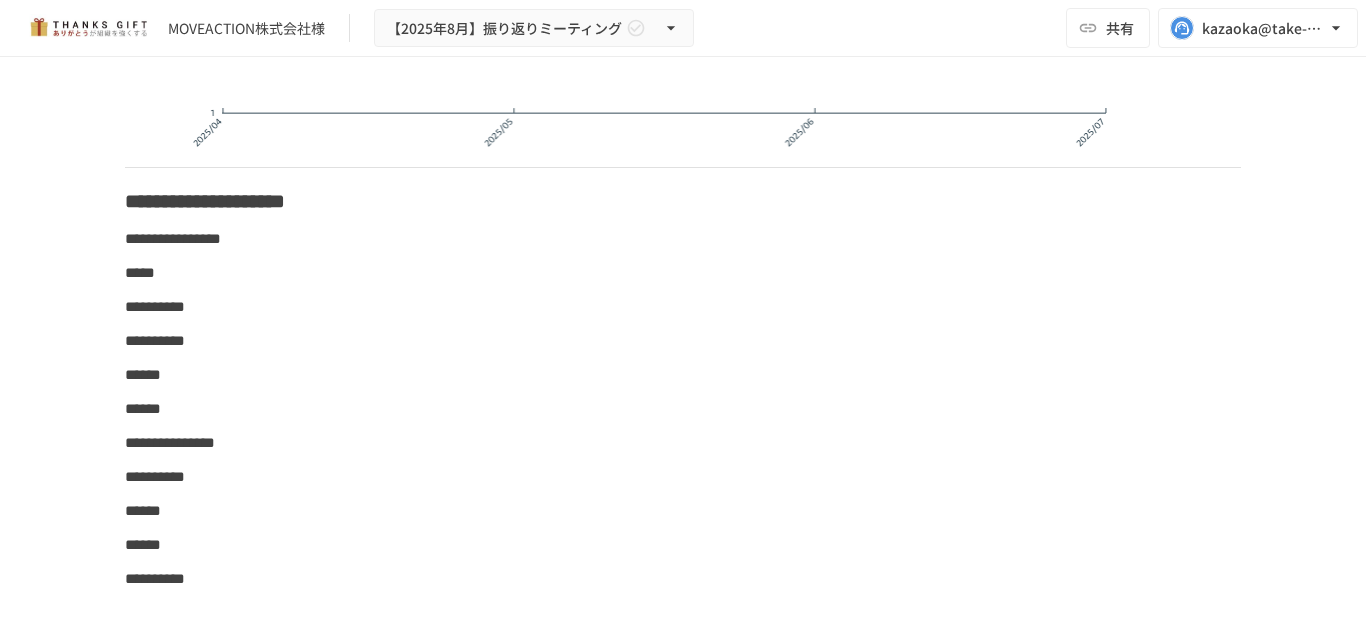 type 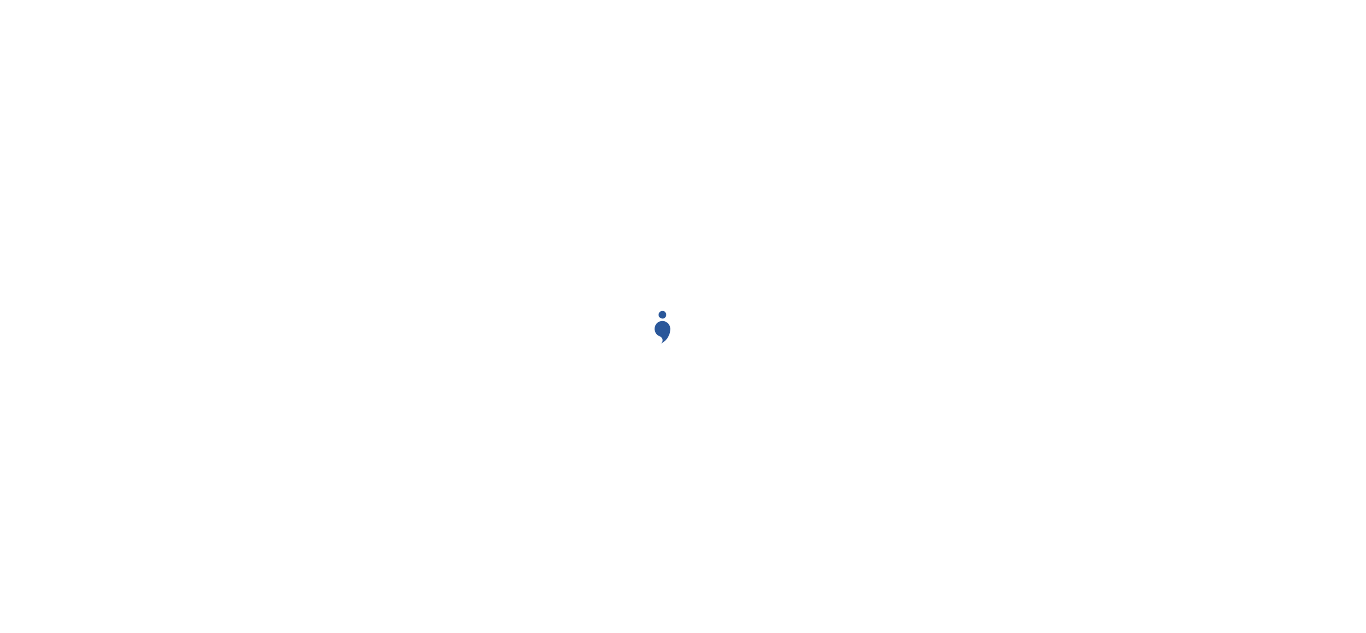 scroll, scrollTop: 0, scrollLeft: 0, axis: both 